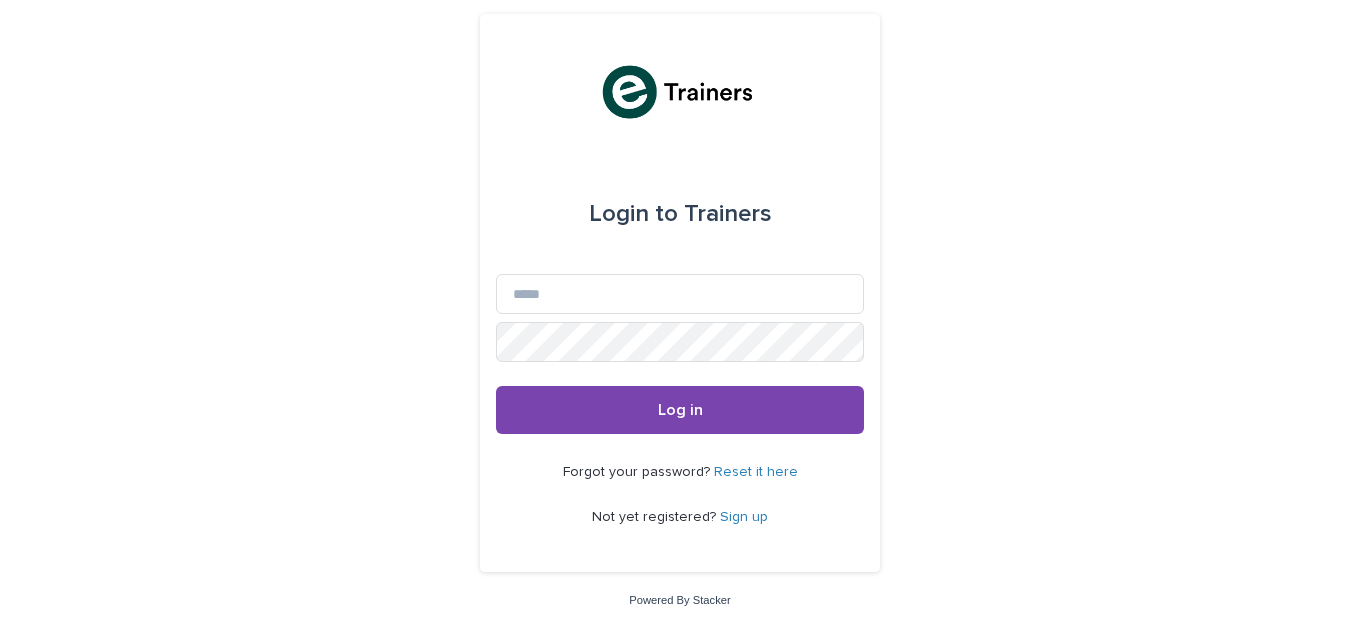 scroll, scrollTop: 0, scrollLeft: 0, axis: both 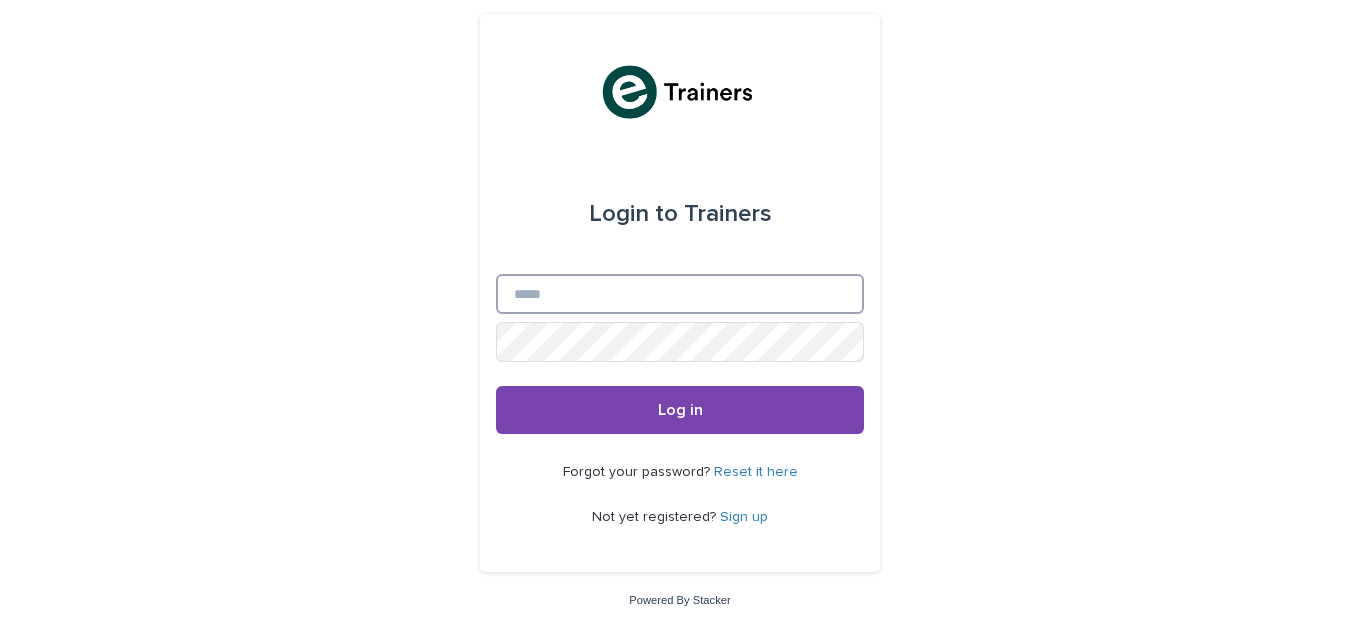 click on "Email" at bounding box center [680, 294] 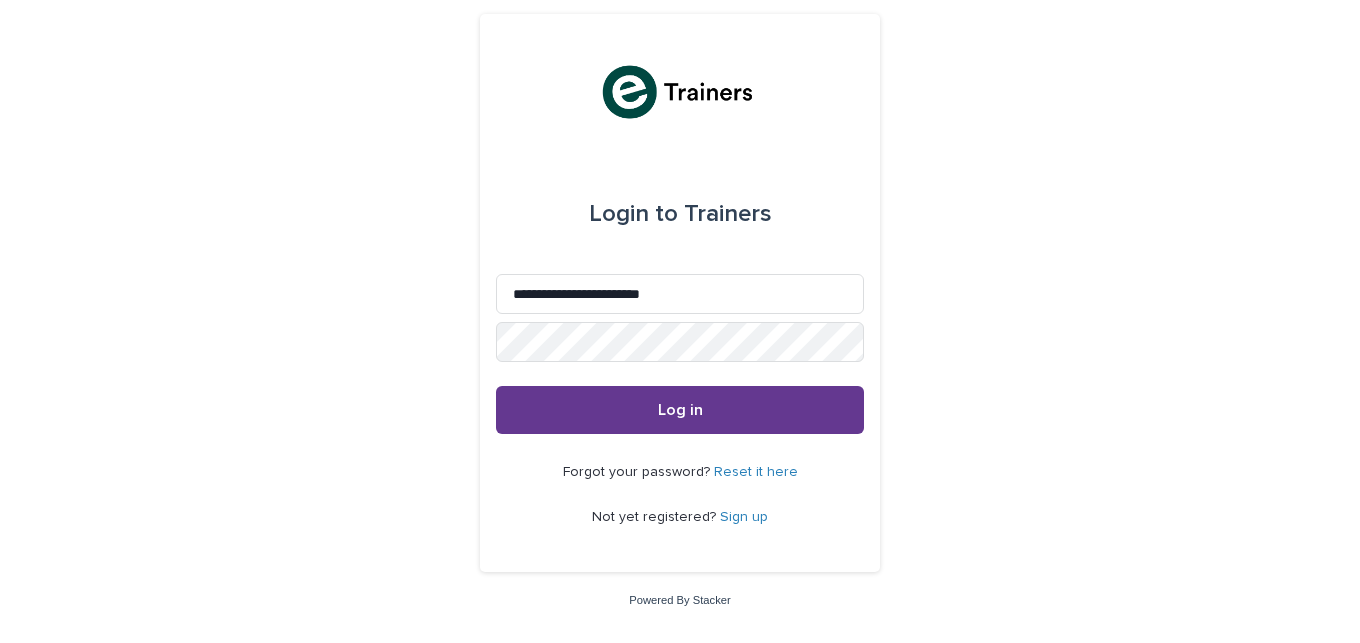 click on "Log in" at bounding box center (680, 410) 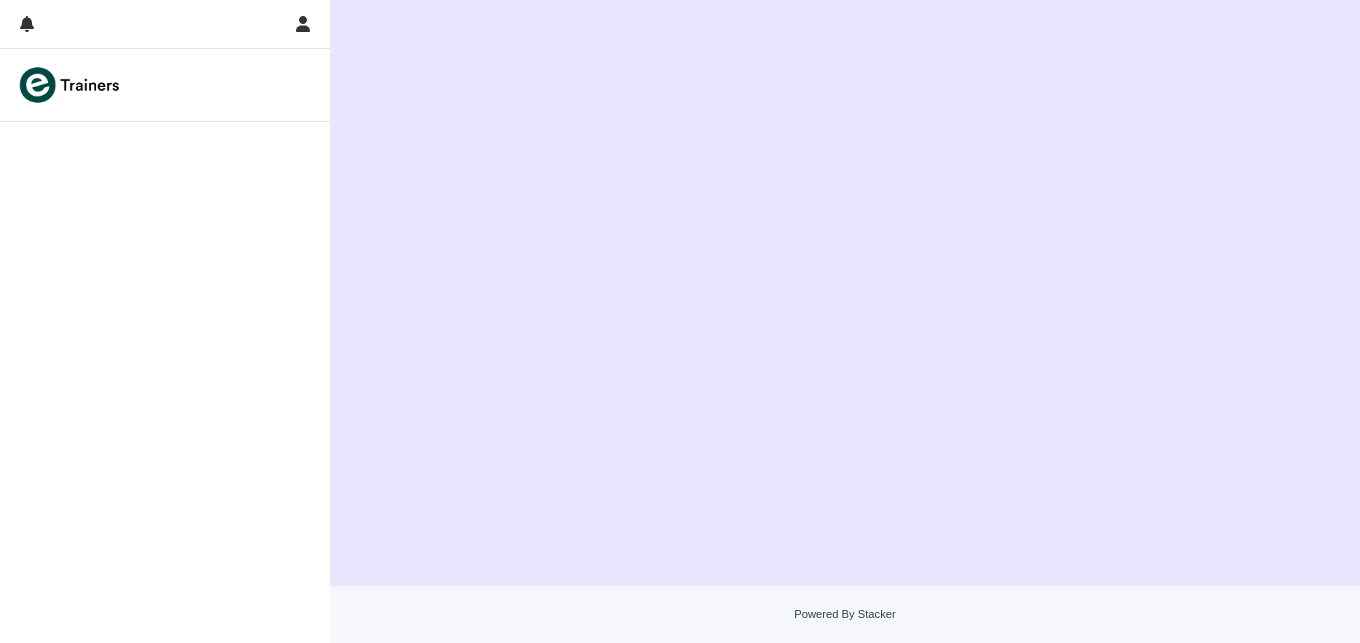 scroll, scrollTop: 0, scrollLeft: 0, axis: both 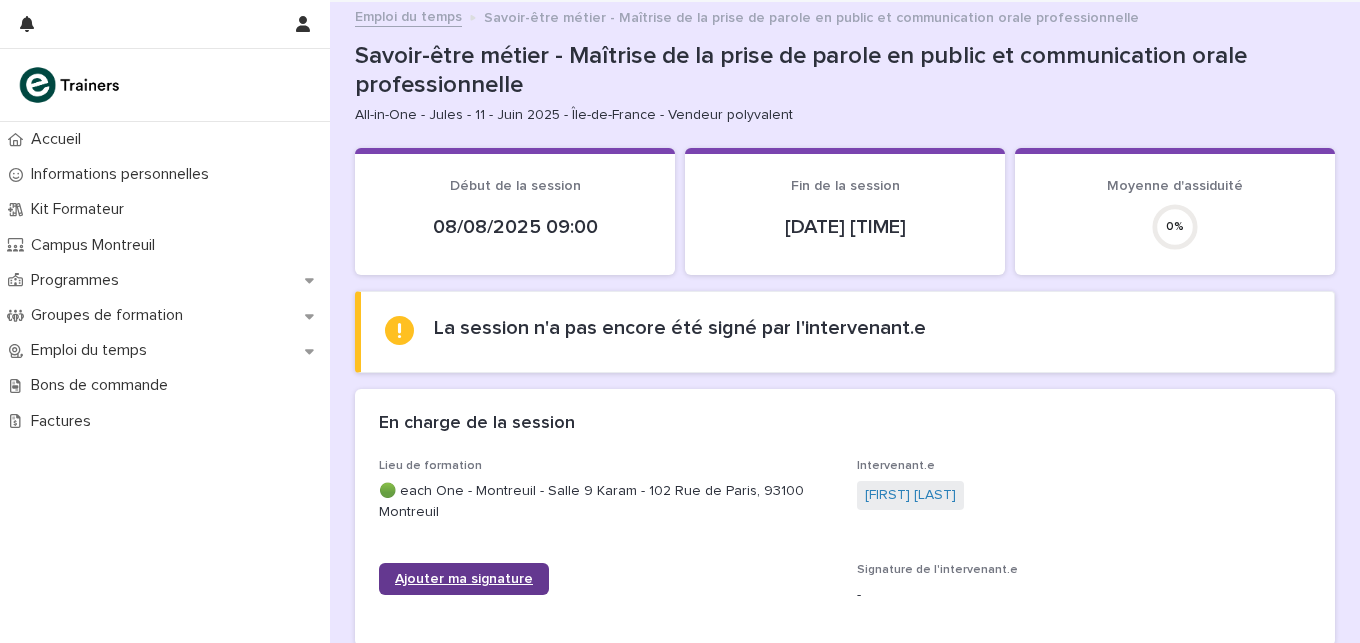 click on "Ajouter ma signature" at bounding box center (464, 579) 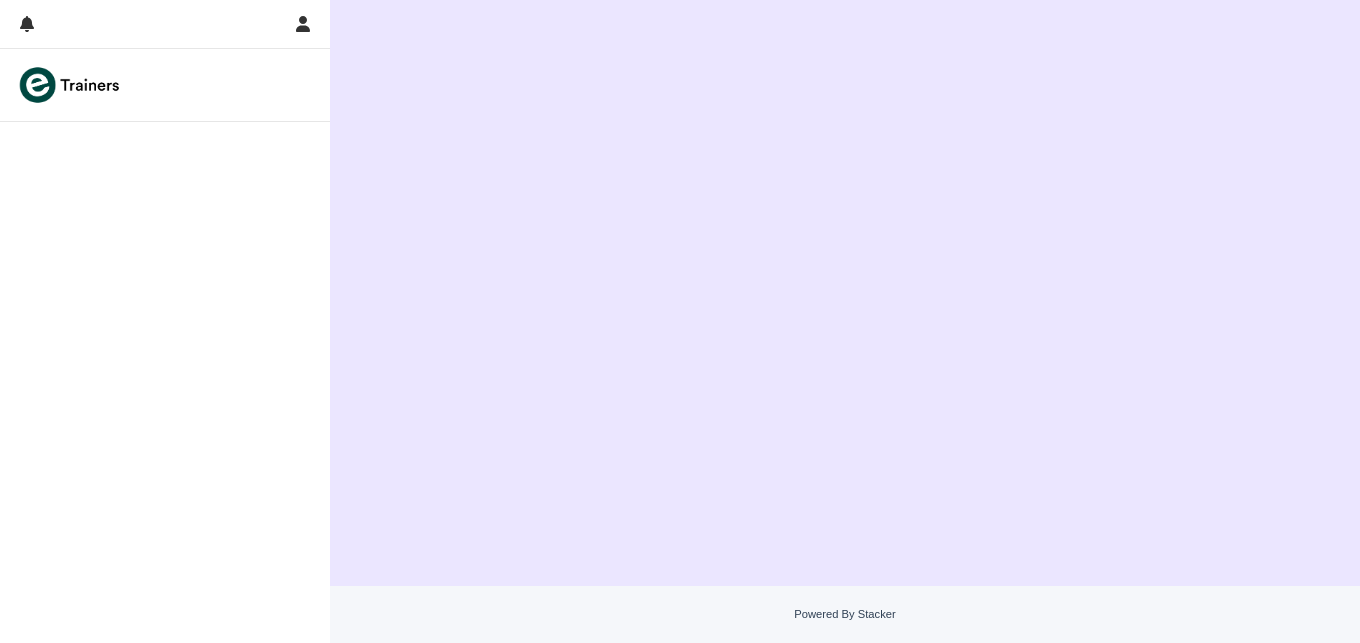 scroll, scrollTop: 0, scrollLeft: 0, axis: both 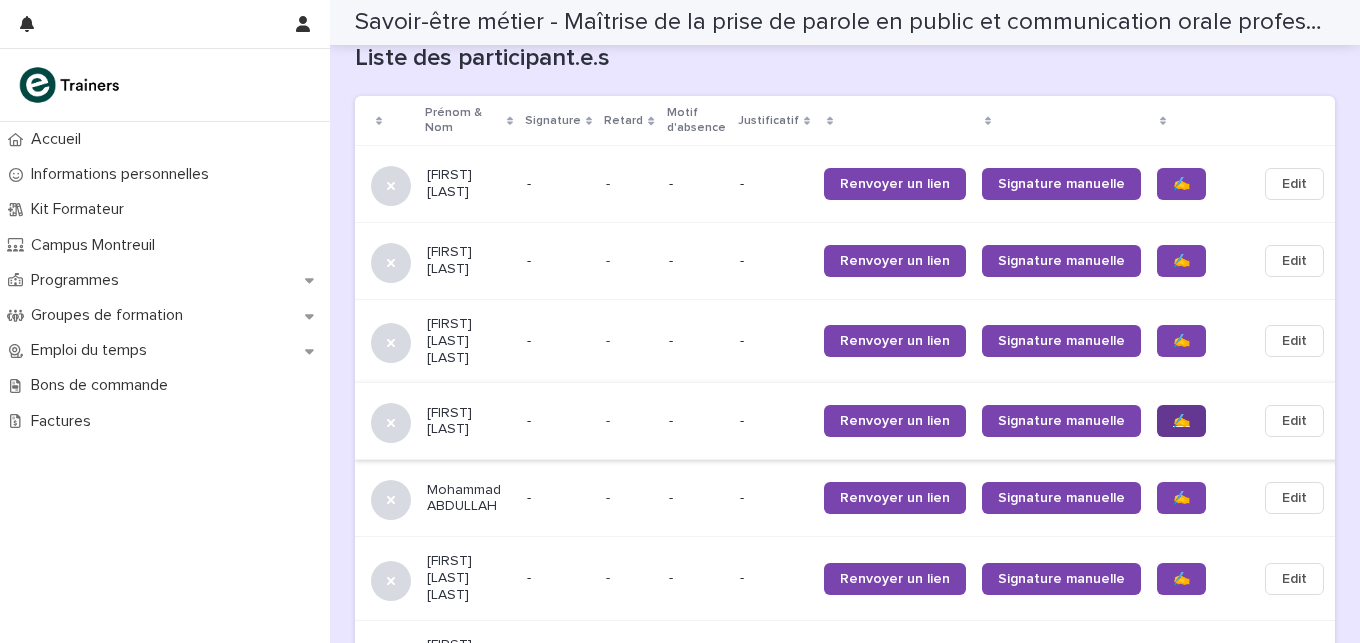 click on "✍️" at bounding box center (1181, 421) 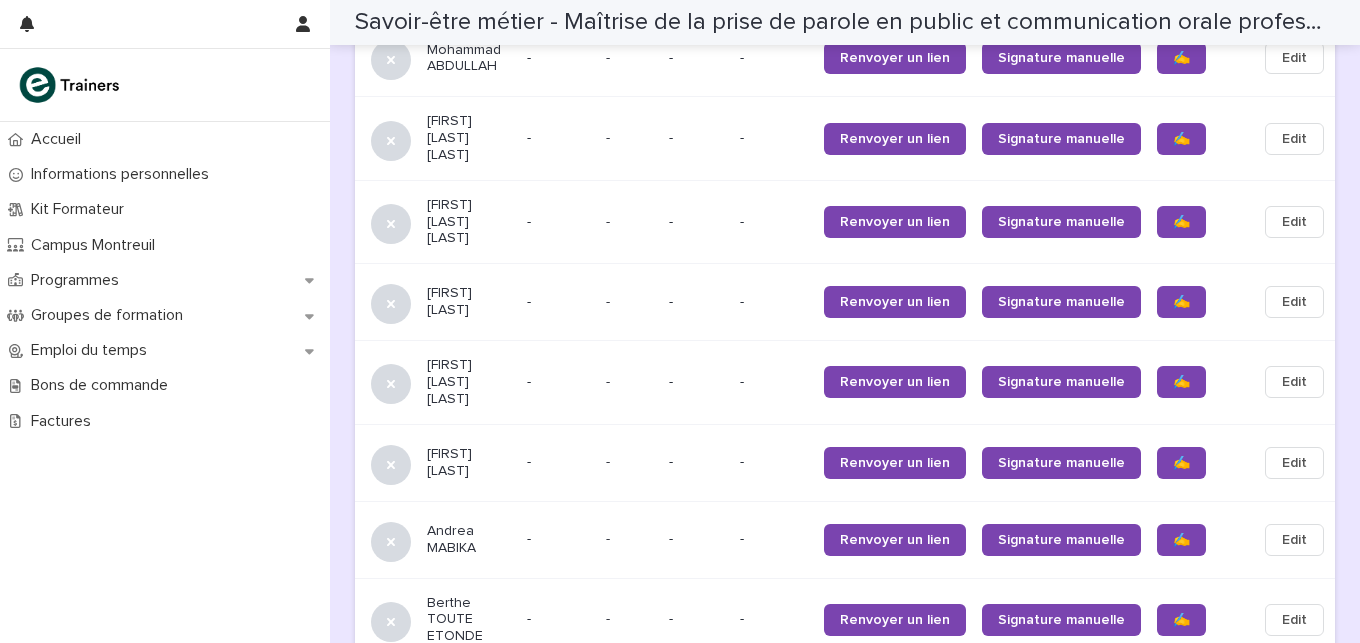 scroll, scrollTop: 1787, scrollLeft: 0, axis: vertical 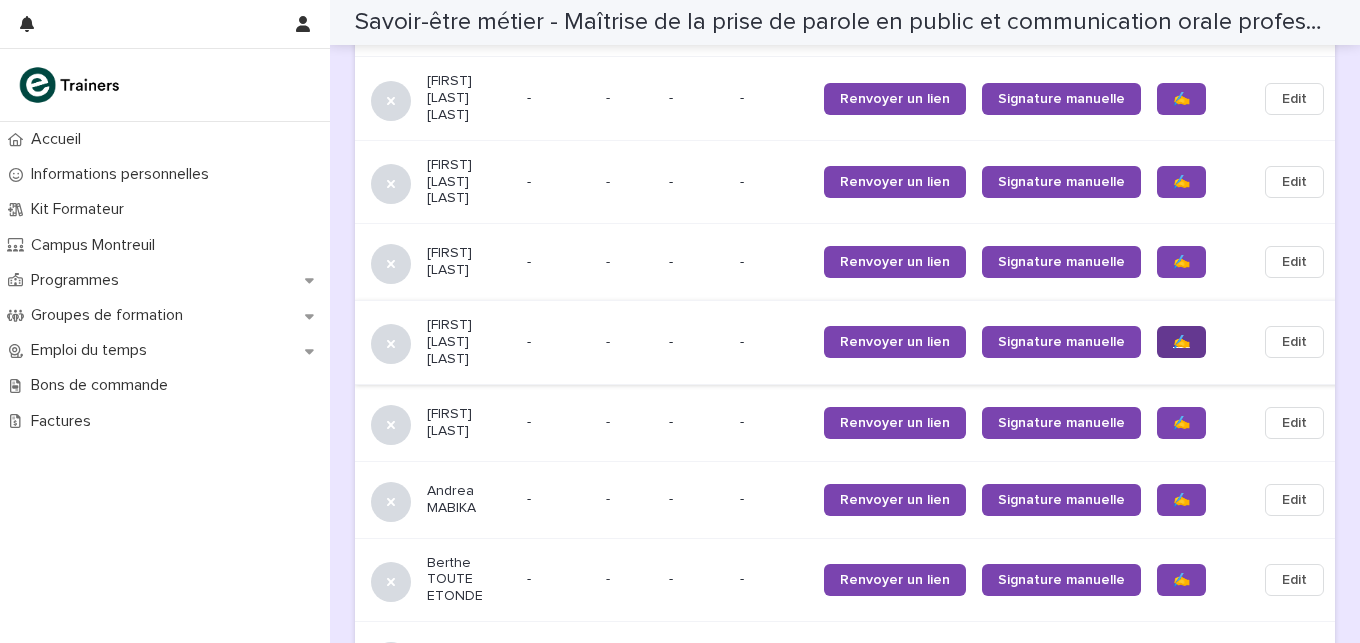 click on "✍️" at bounding box center (1181, 342) 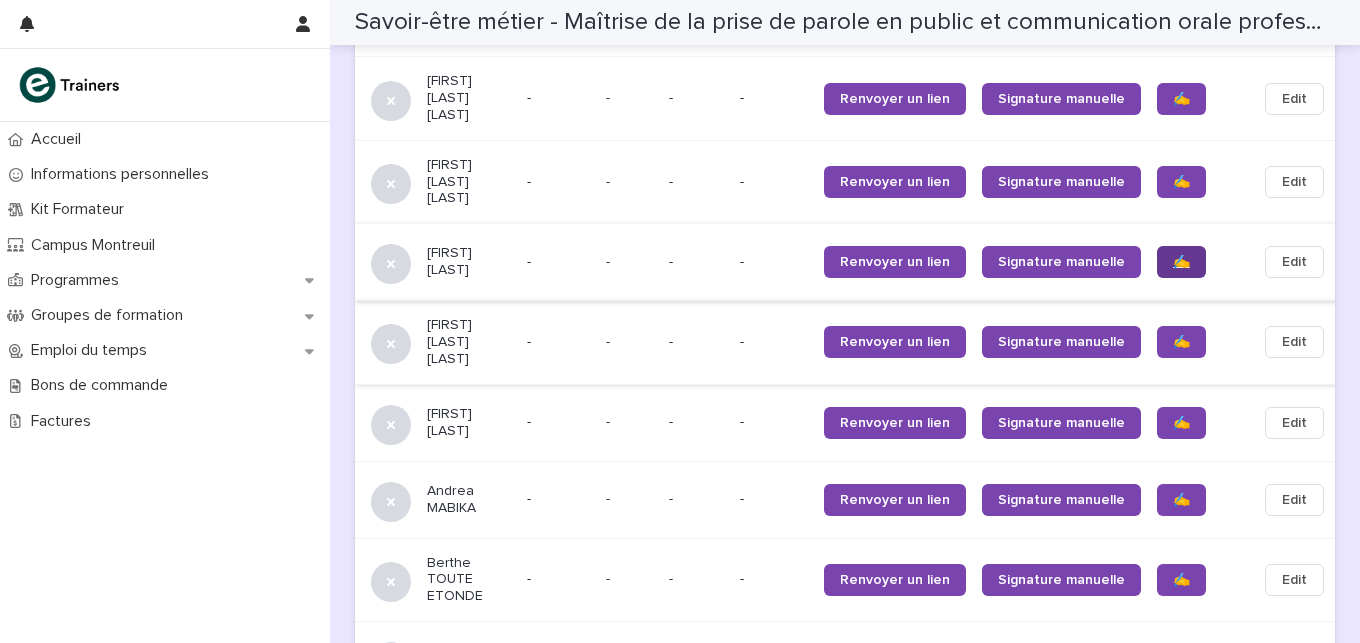 click on "✍️" at bounding box center [1181, 262] 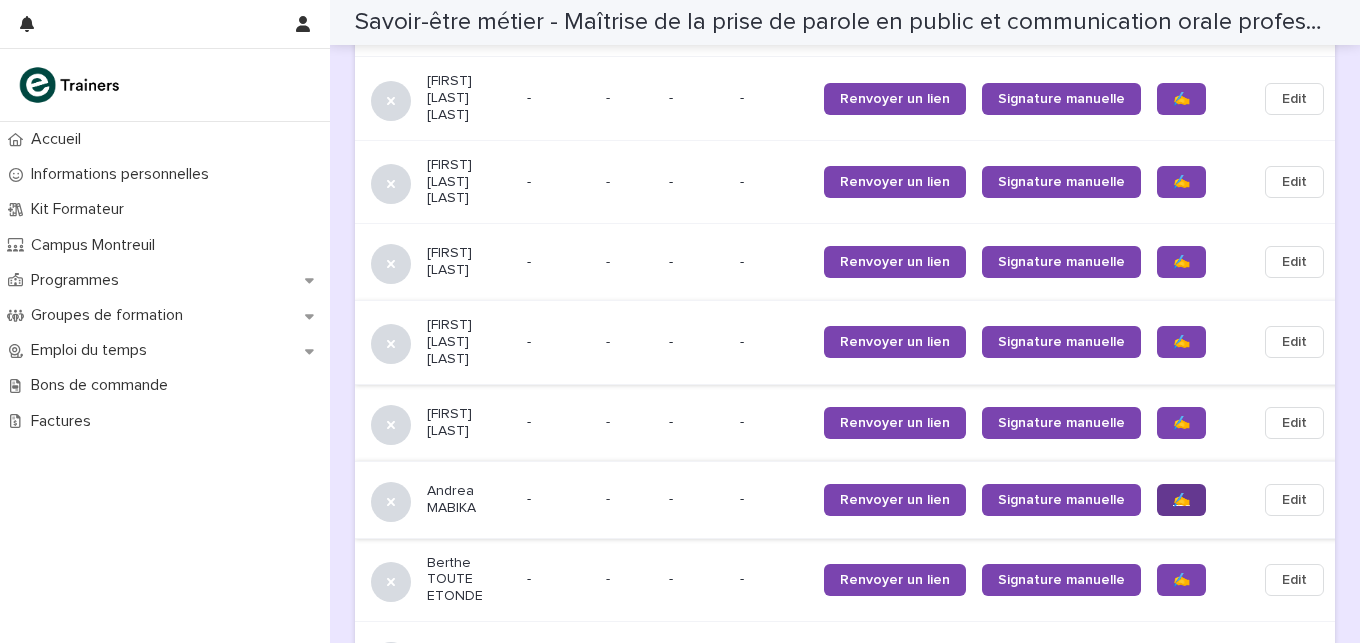 click on "✍️" at bounding box center (1181, 500) 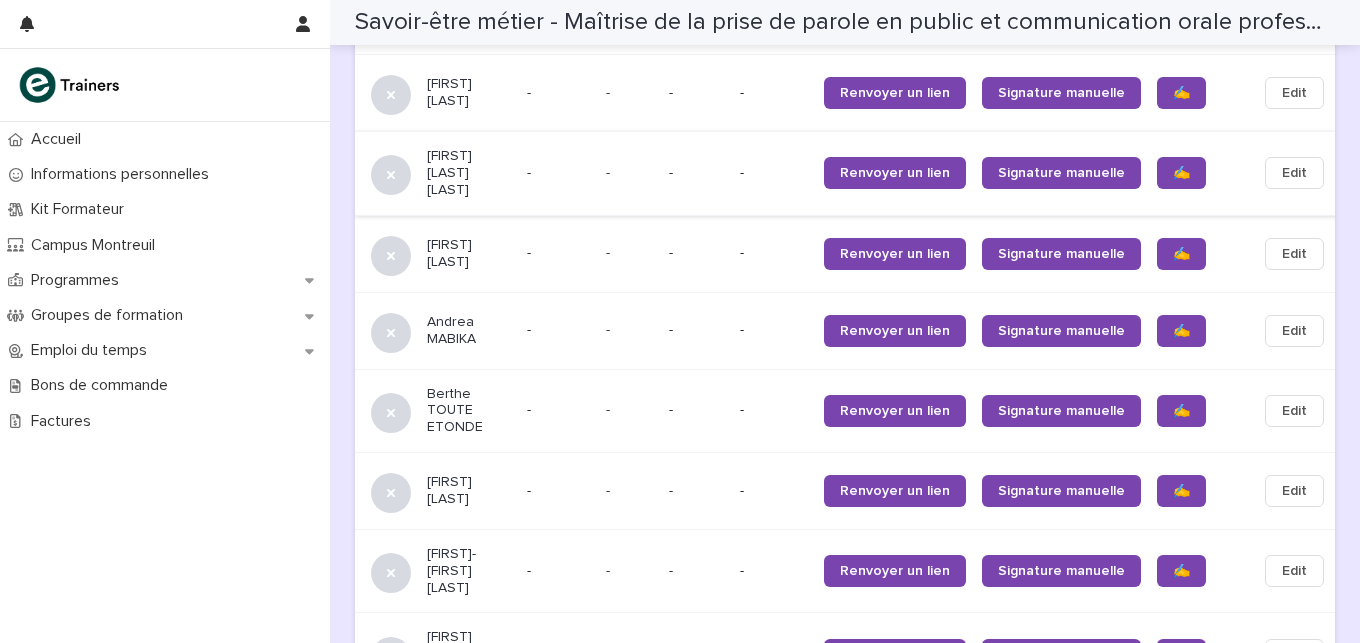 scroll, scrollTop: 2067, scrollLeft: 0, axis: vertical 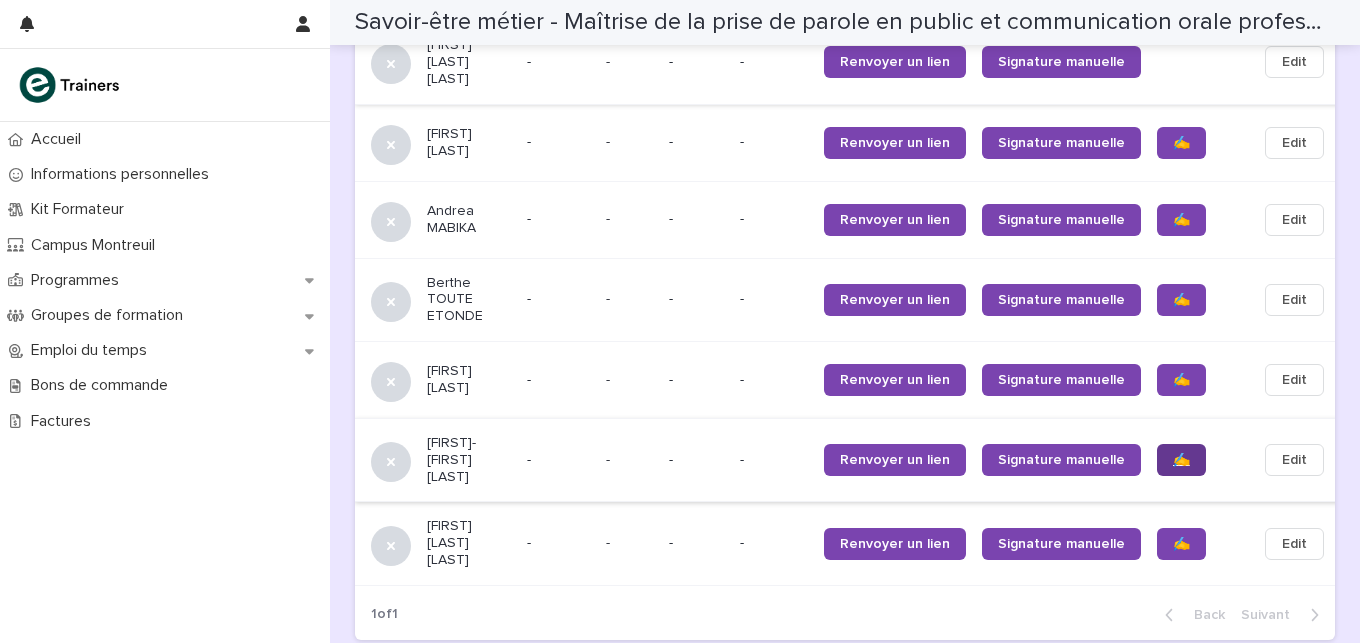 click on "✍️" at bounding box center (1181, 460) 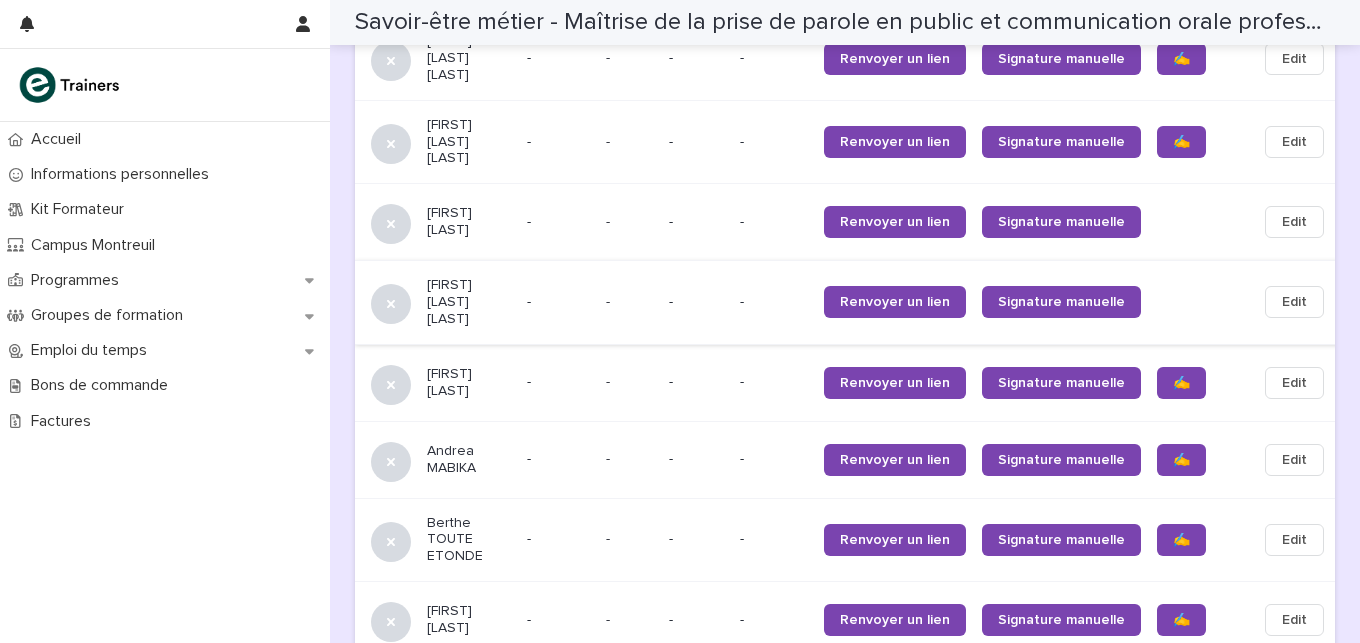 scroll, scrollTop: 1823, scrollLeft: 0, axis: vertical 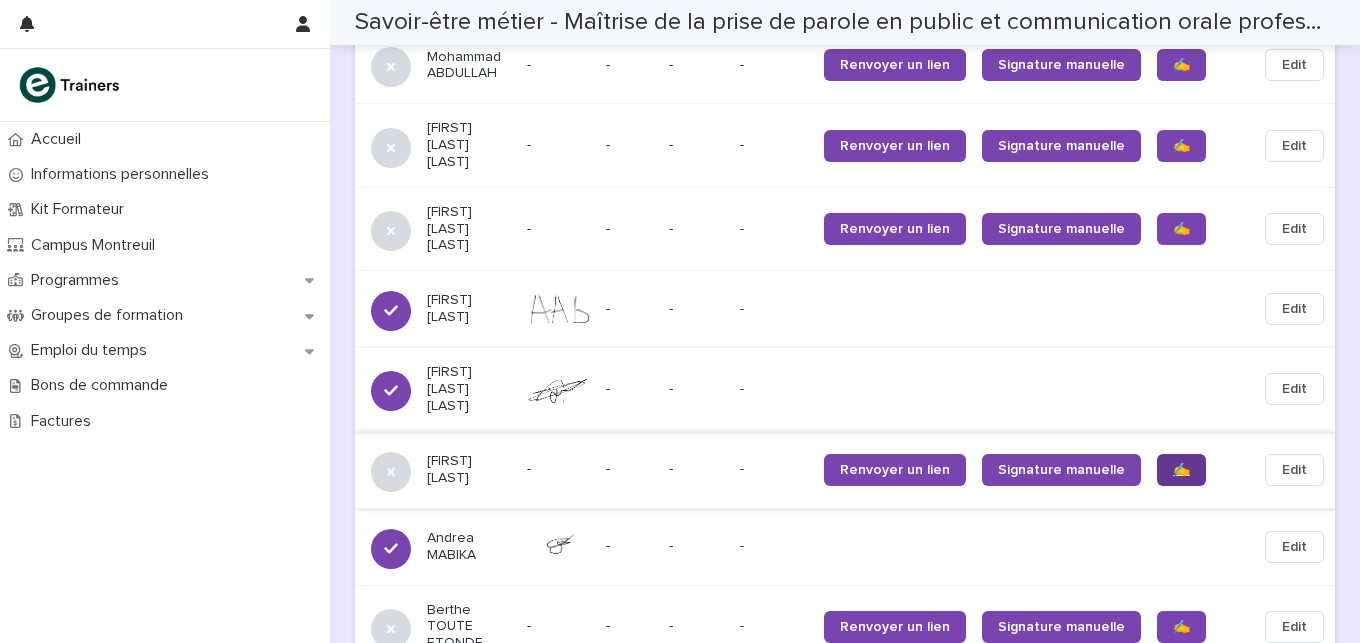 click on "✍️" at bounding box center [1181, 470] 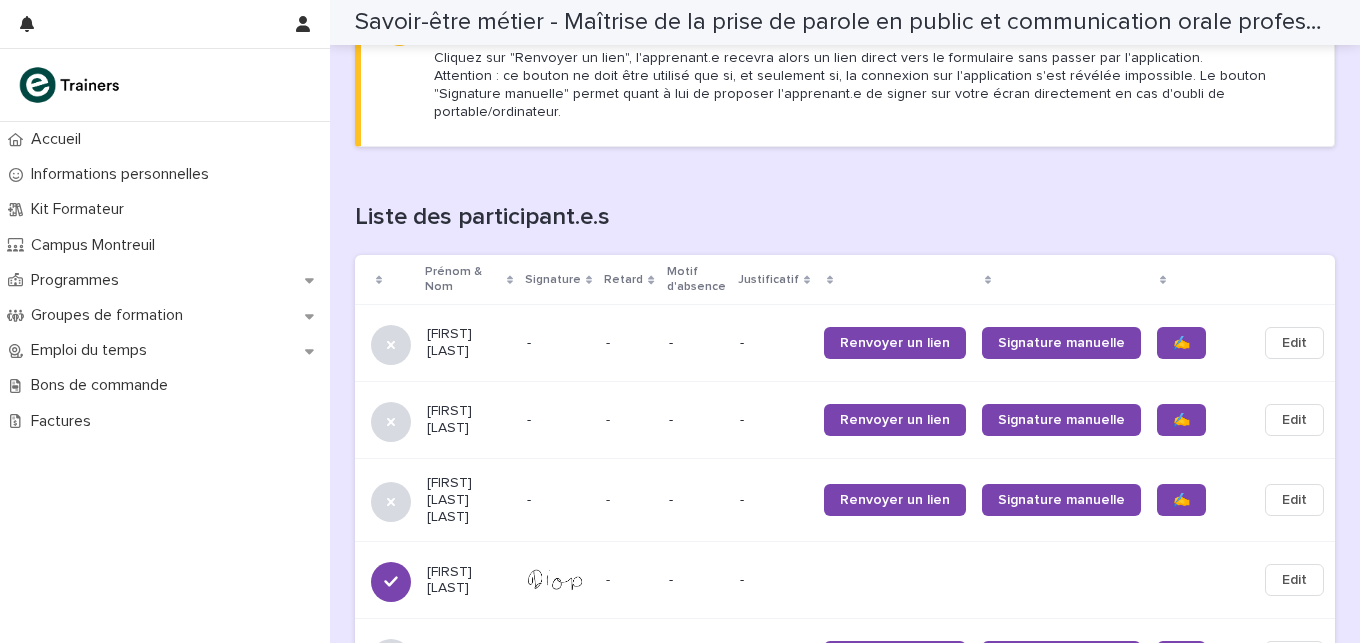 scroll, scrollTop: 1141, scrollLeft: 0, axis: vertical 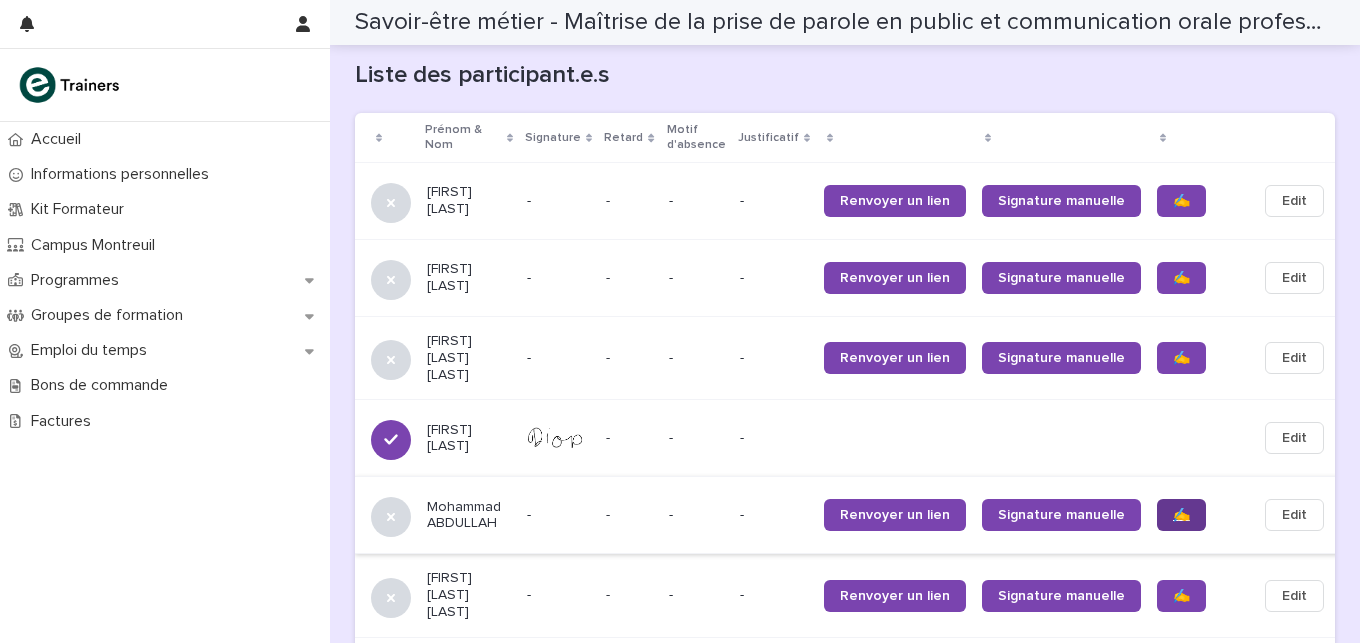 click on "✍️" at bounding box center (1181, 515) 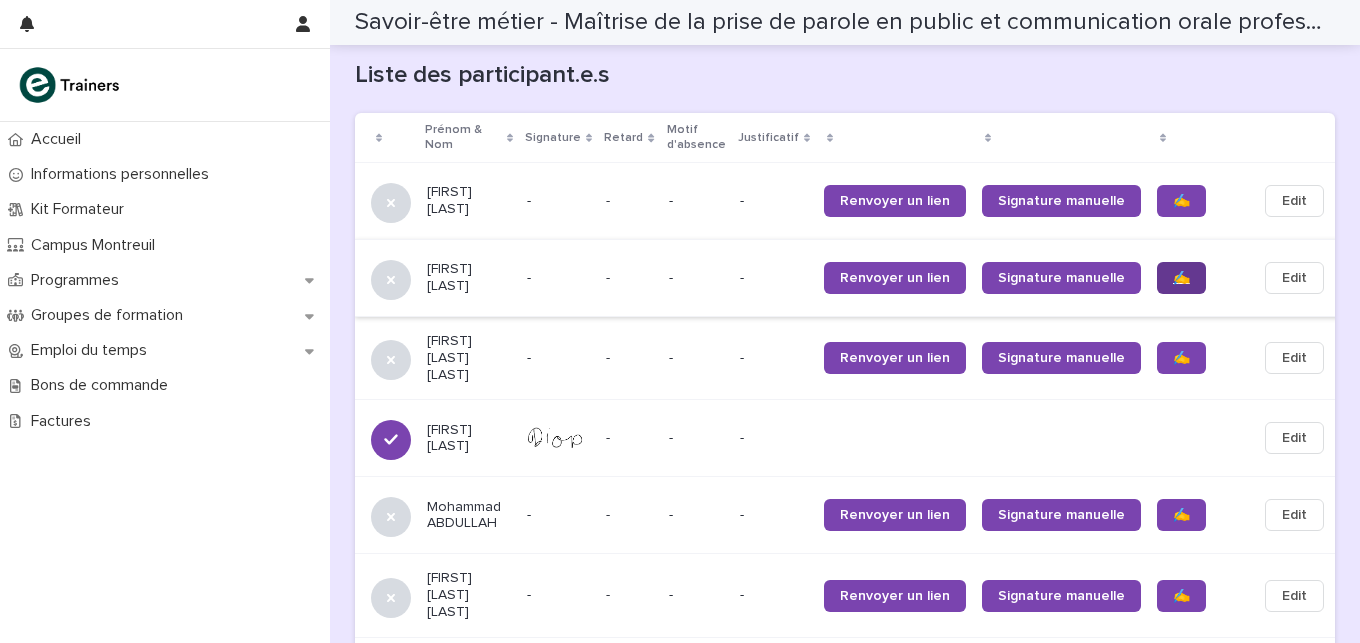 click on "✍️" at bounding box center [1181, 278] 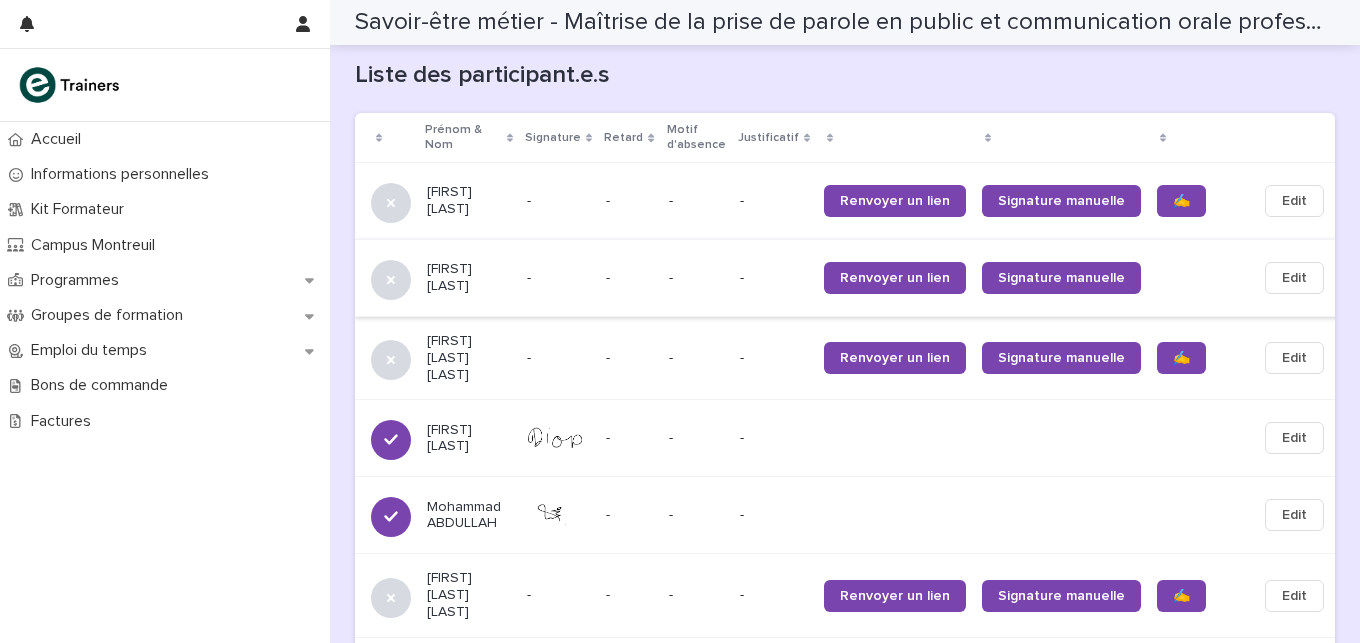 scroll, scrollTop: 1853, scrollLeft: 0, axis: vertical 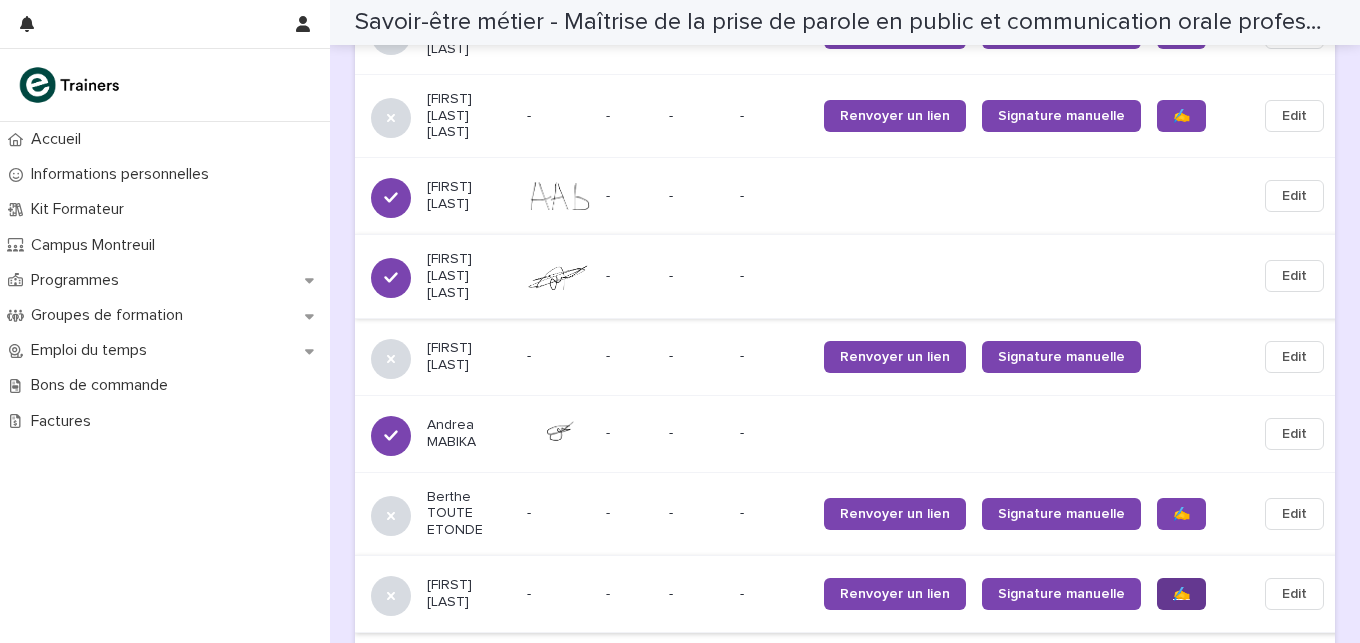 click on "✍️" at bounding box center (1181, 594) 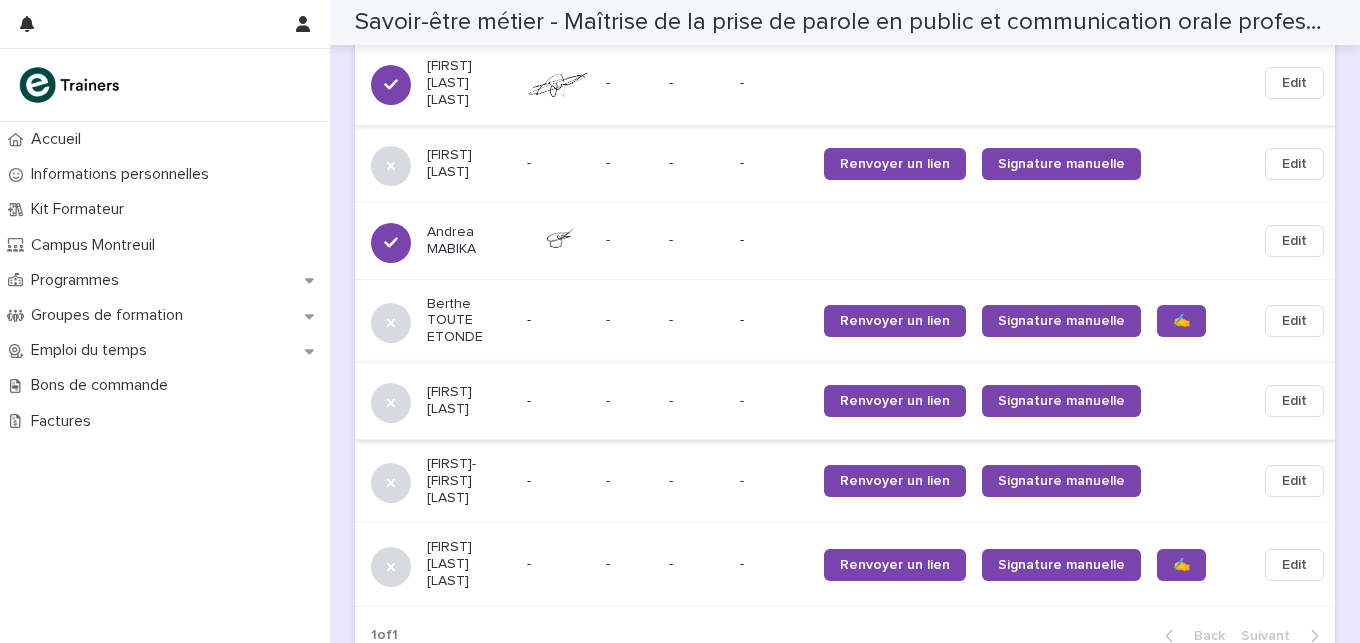 scroll, scrollTop: 2058, scrollLeft: 0, axis: vertical 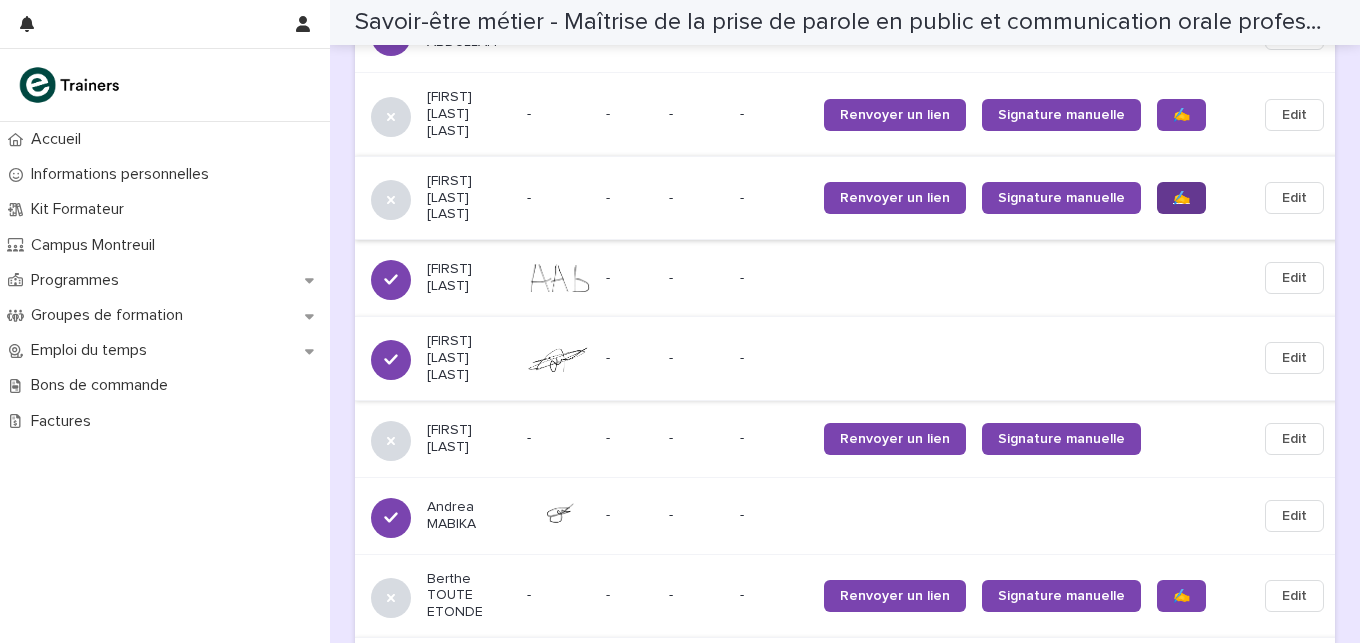 click on "✍️" at bounding box center (1181, 198) 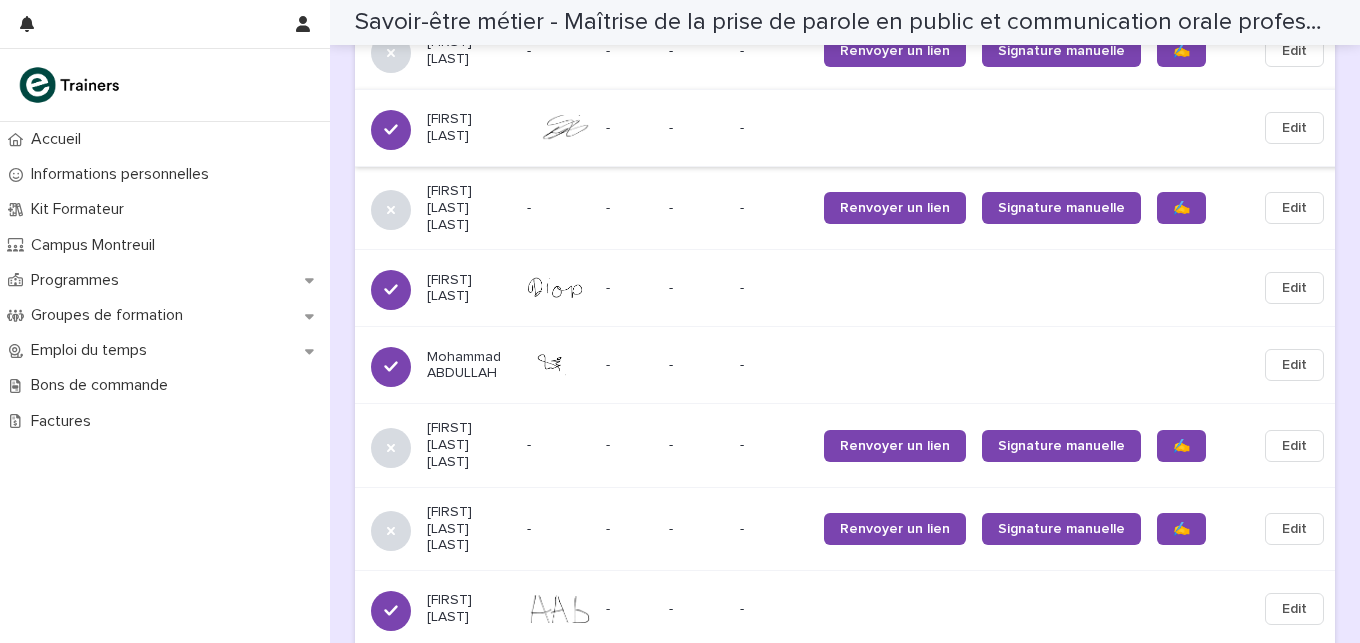 scroll, scrollTop: 1433, scrollLeft: 0, axis: vertical 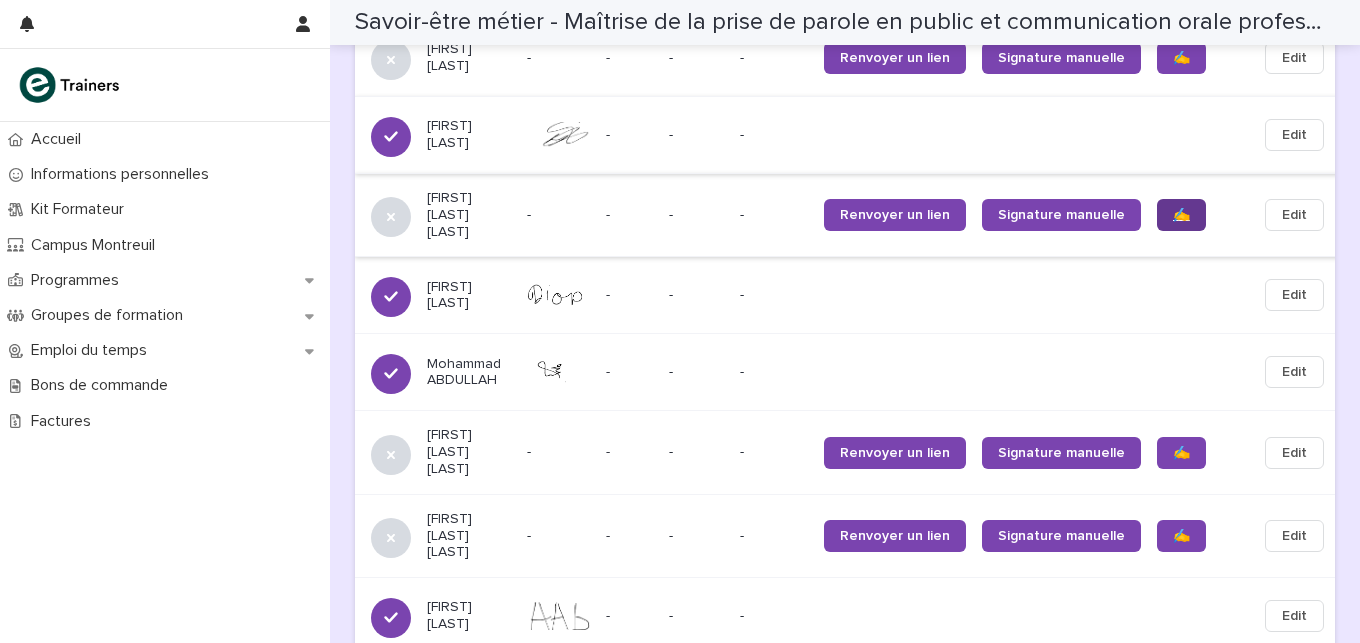 click on "✍️" at bounding box center (1181, 215) 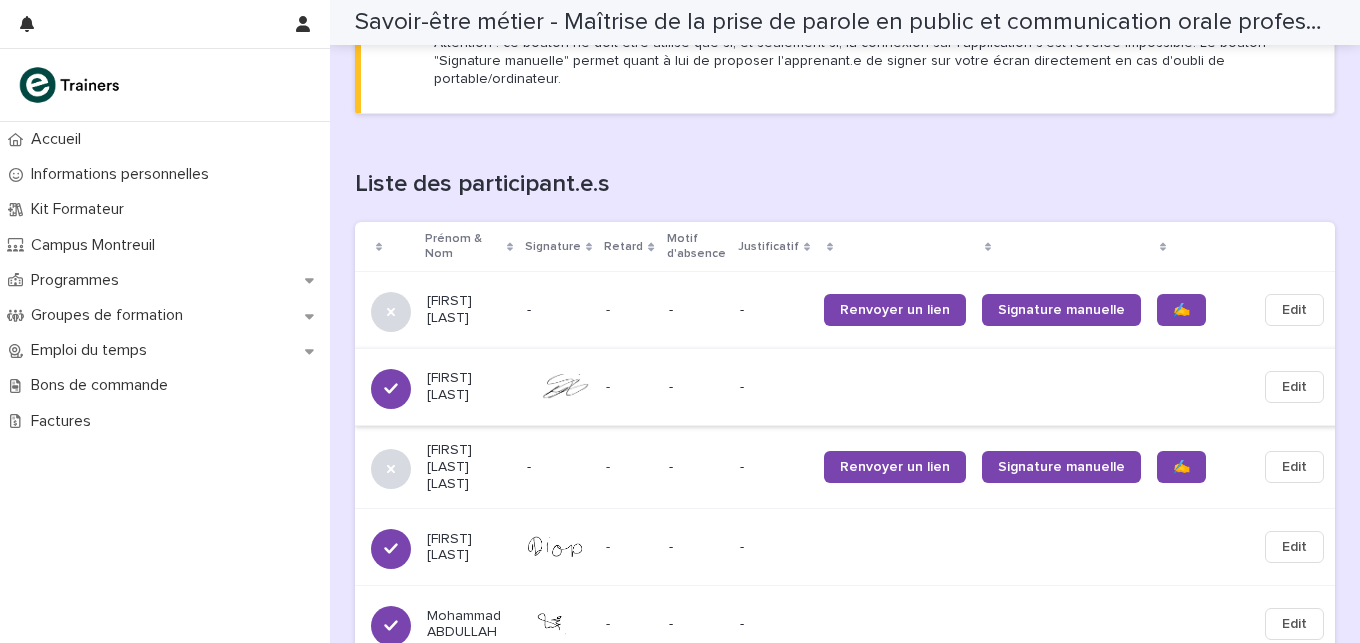 scroll, scrollTop: 1188, scrollLeft: 0, axis: vertical 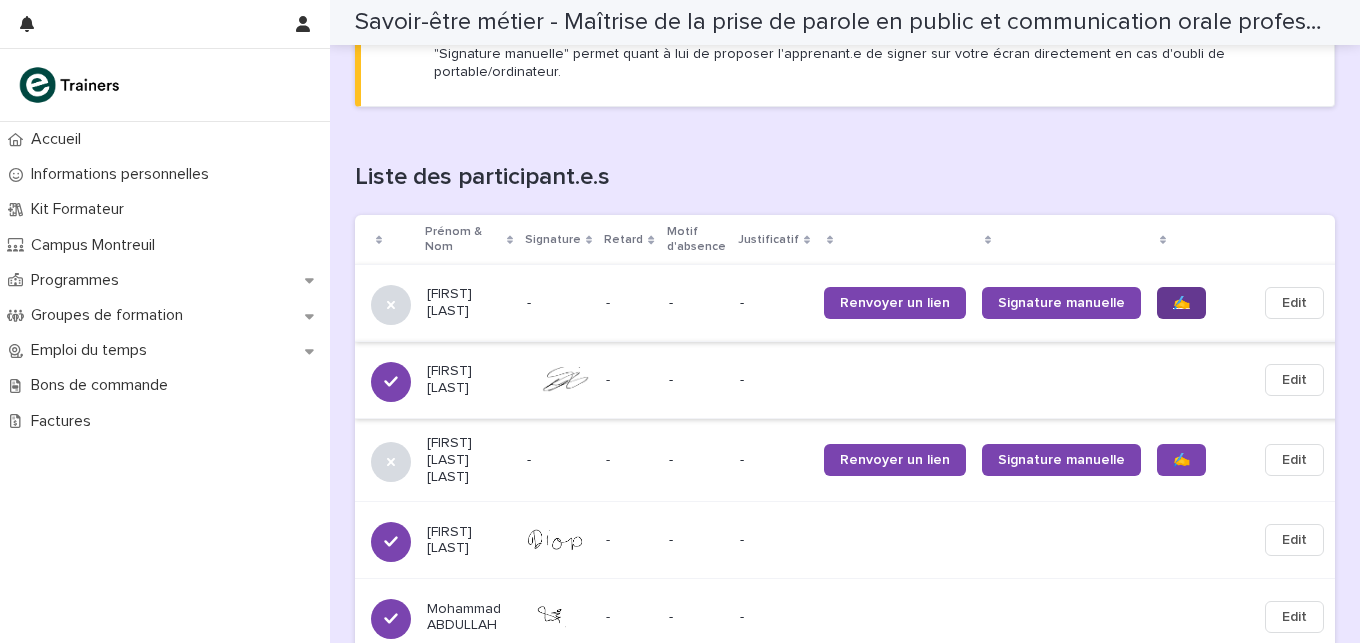 click on "✍️" at bounding box center (1181, 303) 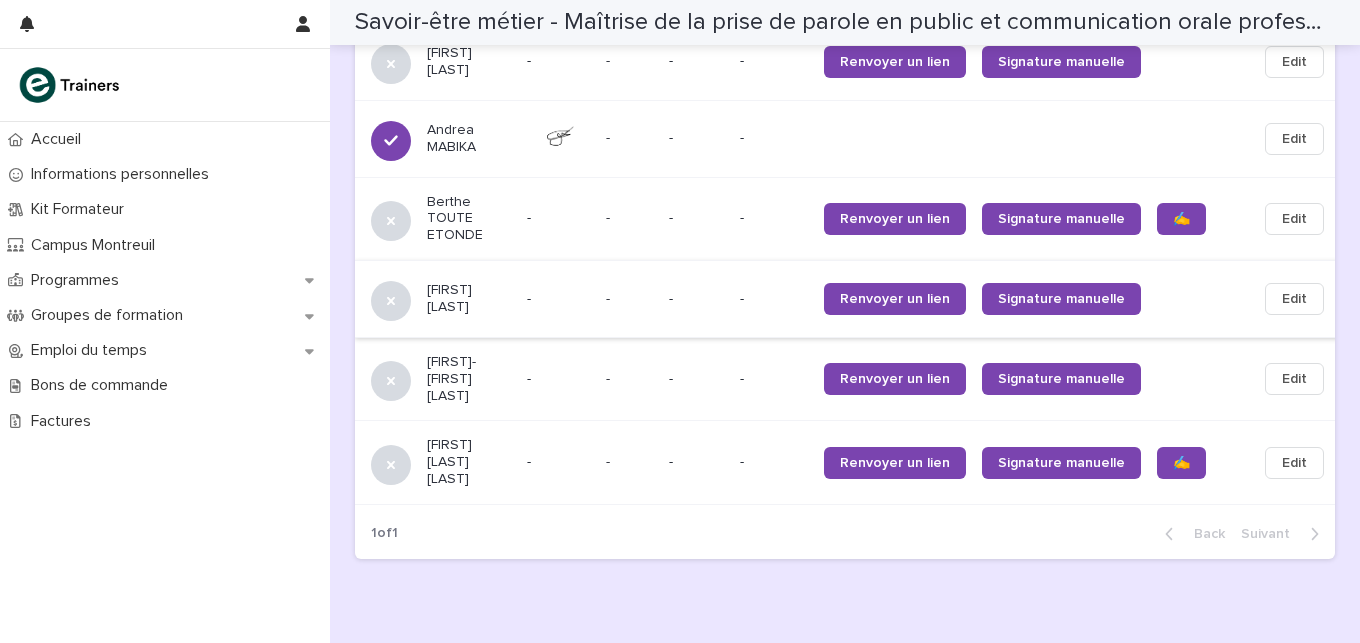 scroll, scrollTop: 2158, scrollLeft: 0, axis: vertical 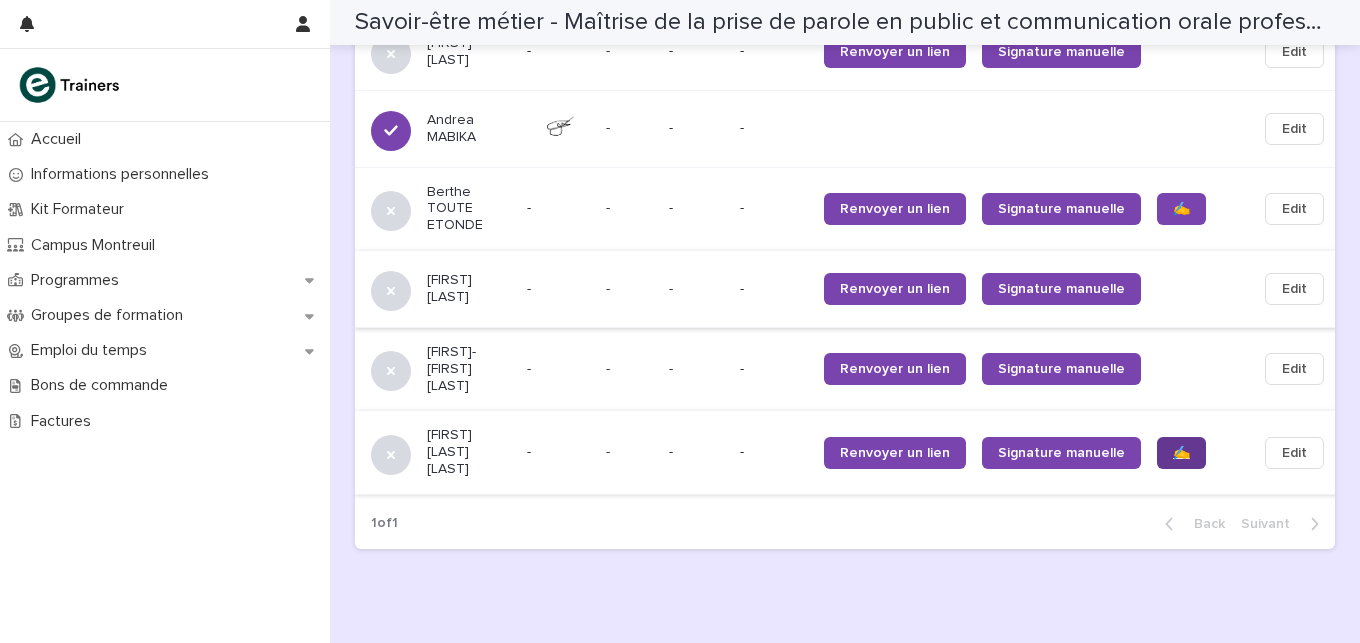click on "✍️" at bounding box center (1181, 453) 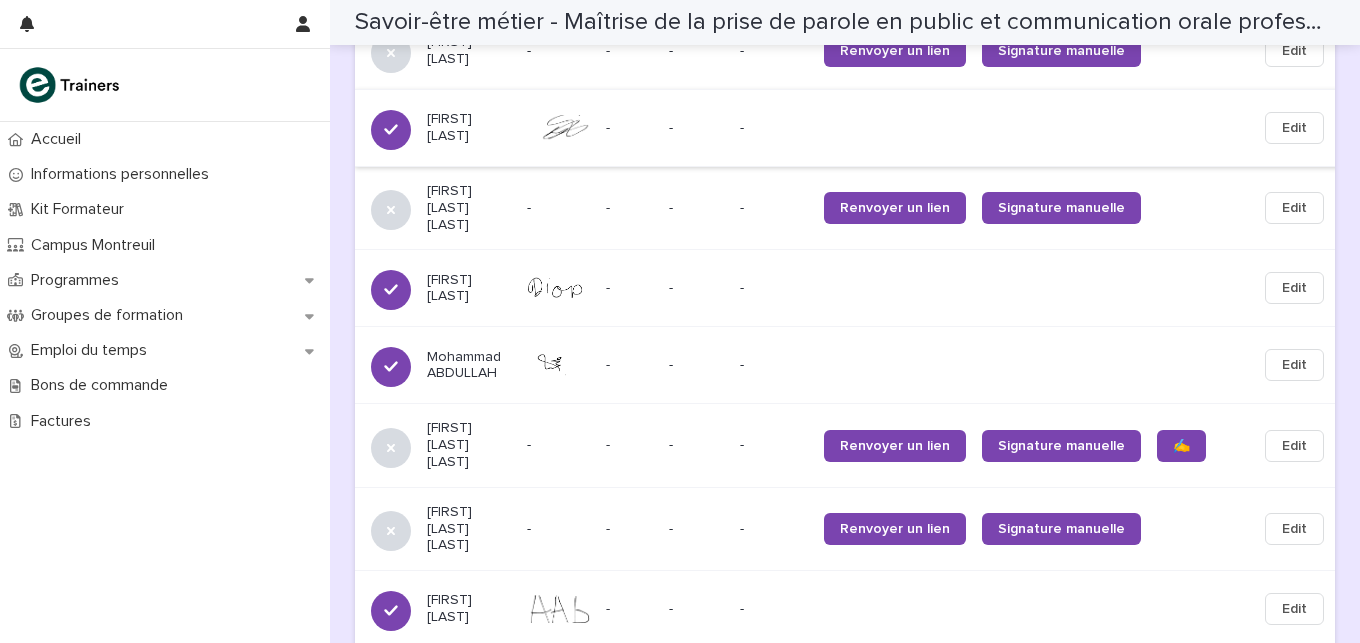 scroll, scrollTop: 1423, scrollLeft: 0, axis: vertical 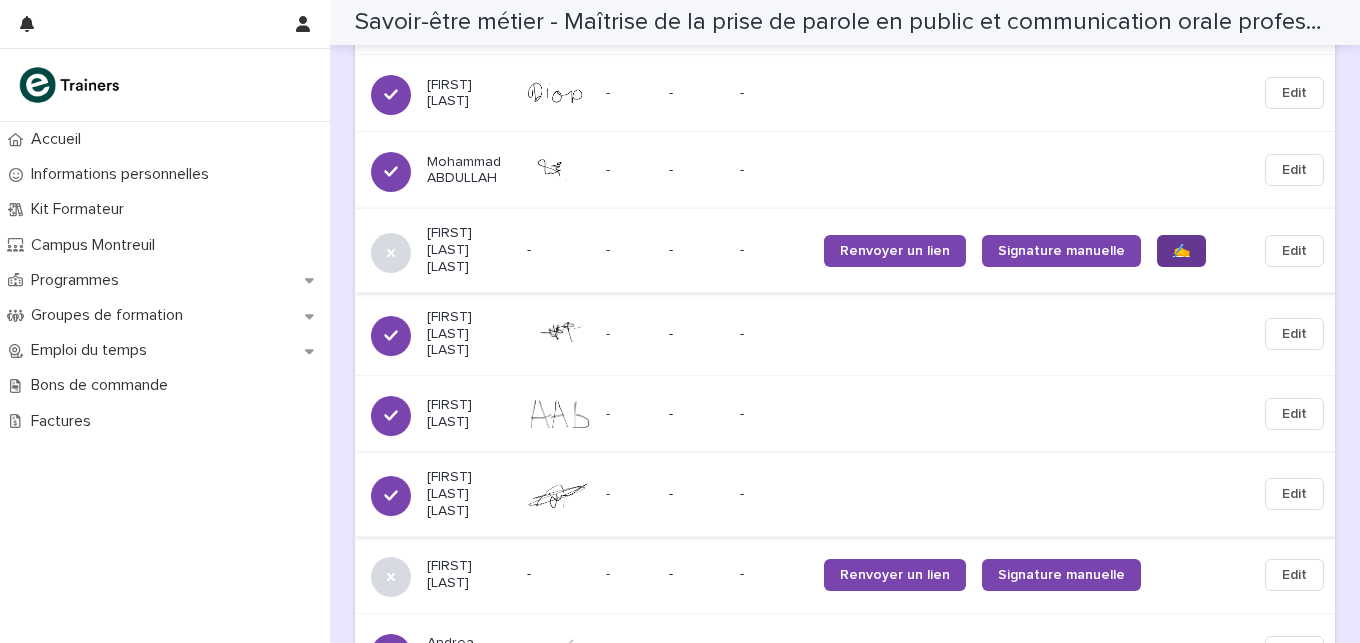 click on "✍️" at bounding box center [1181, 251] 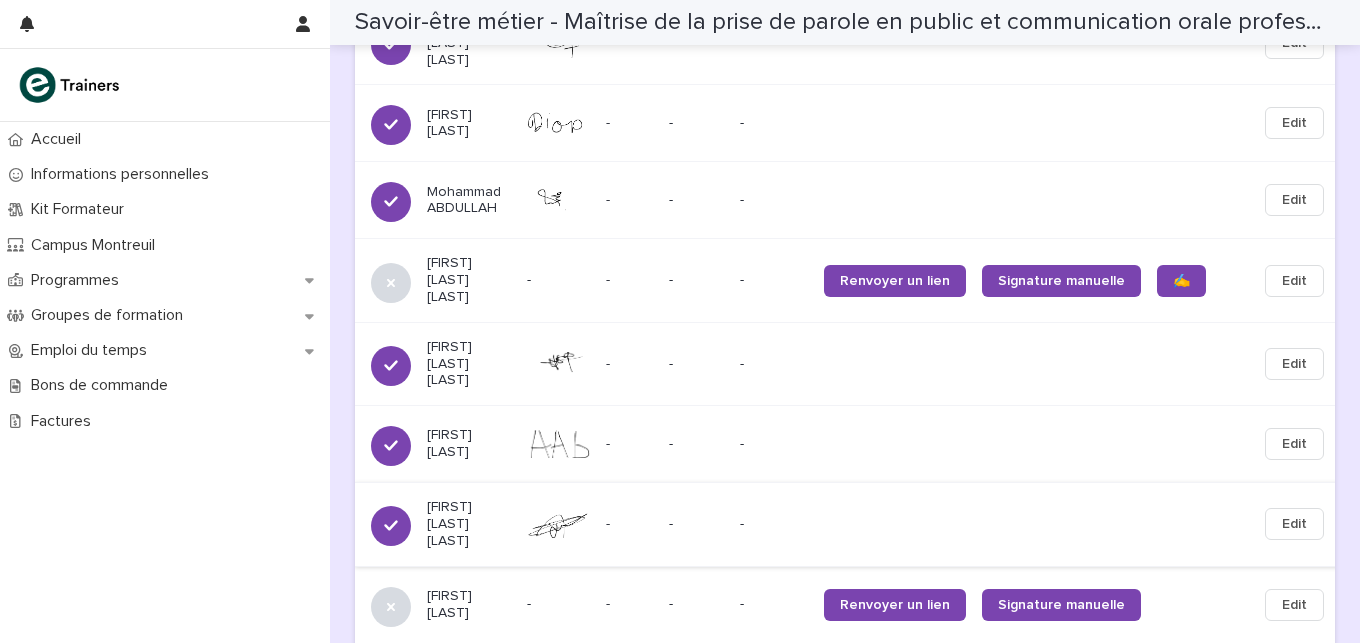 scroll, scrollTop: 1615, scrollLeft: 0, axis: vertical 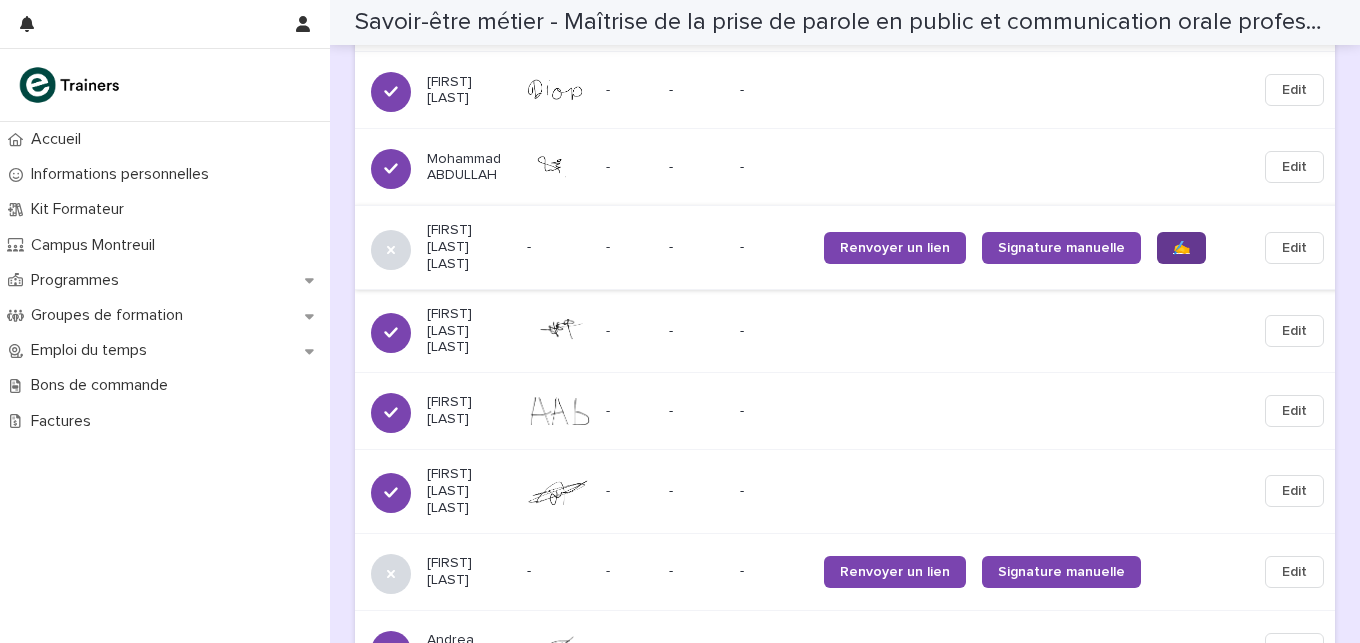 click on "✍️" at bounding box center (1181, 248) 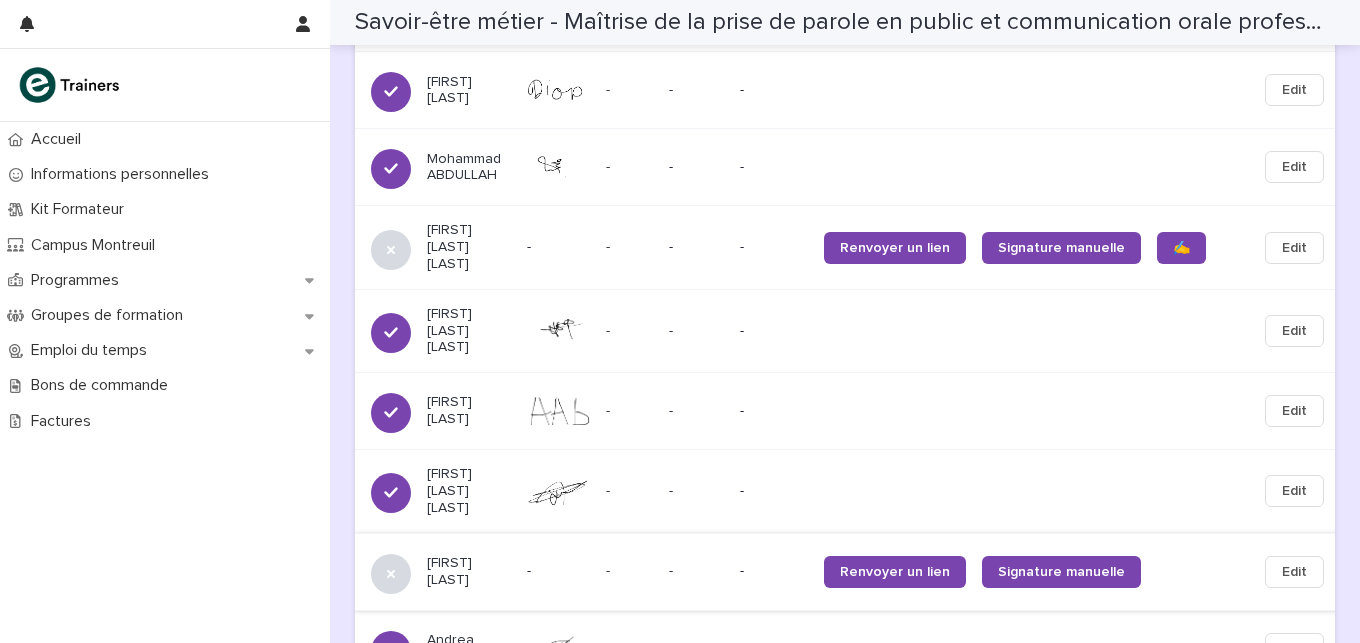 click on "Edit" at bounding box center [1294, 572] 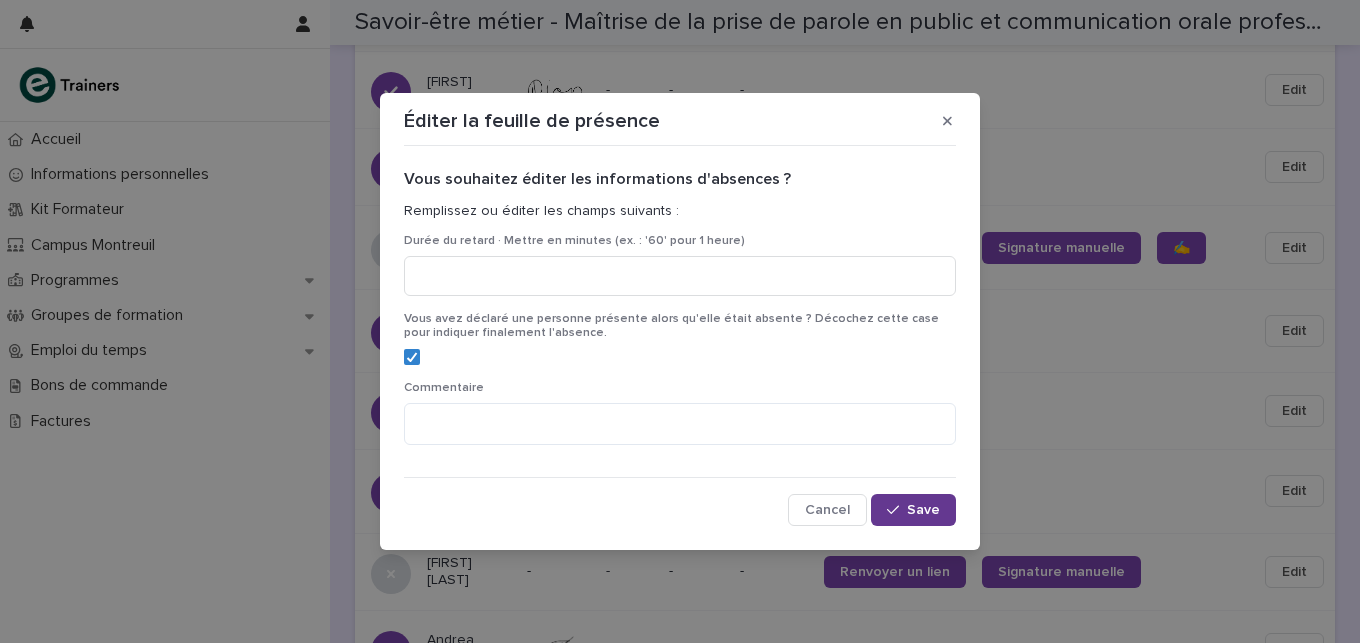 click on "Save" at bounding box center (923, 510) 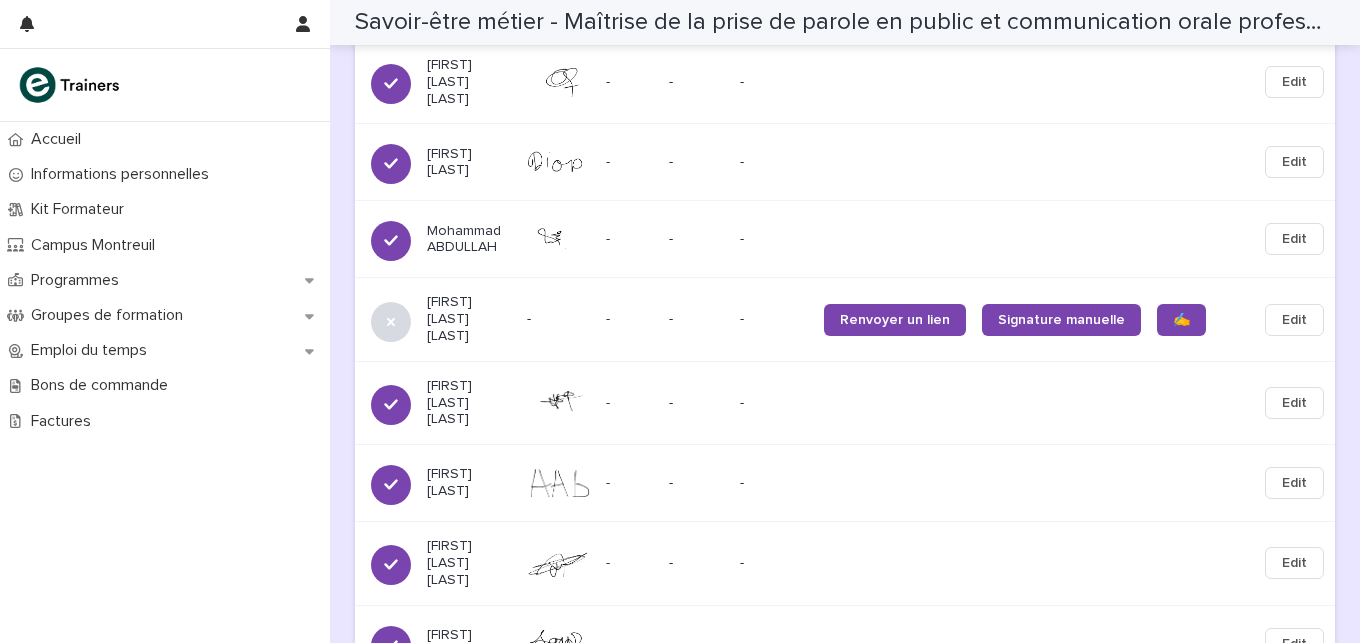 scroll, scrollTop: 1562, scrollLeft: 0, axis: vertical 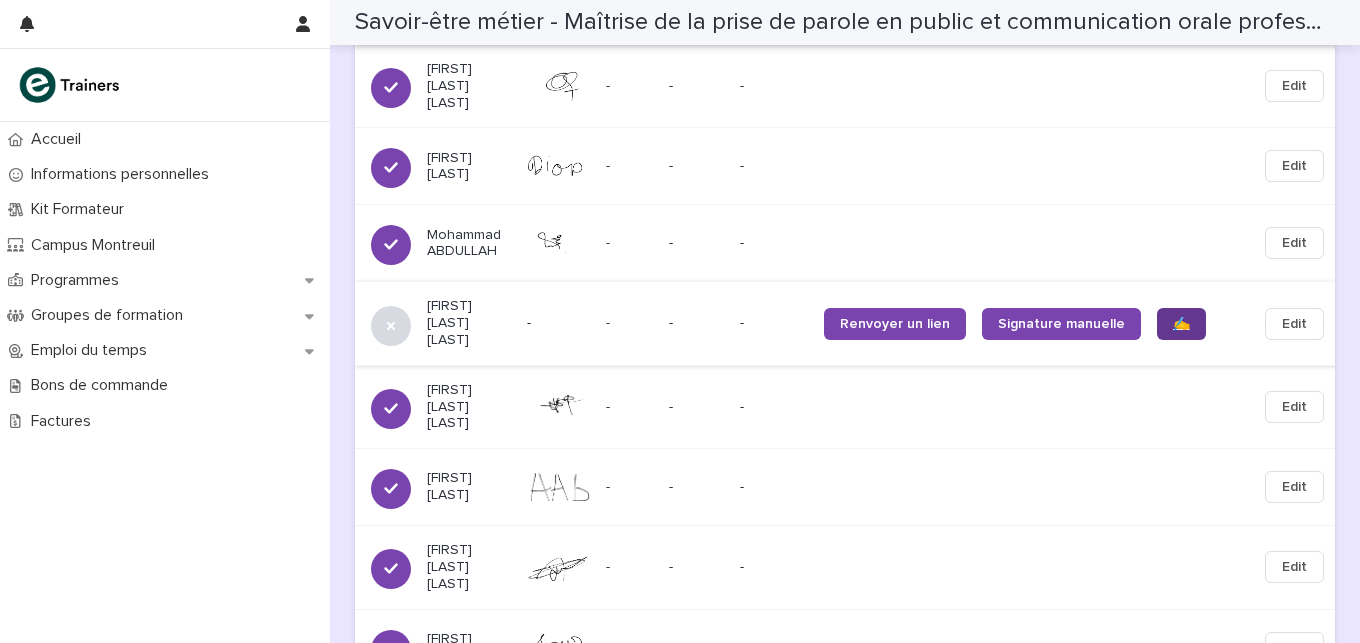 click on "✍️" at bounding box center [1181, 324] 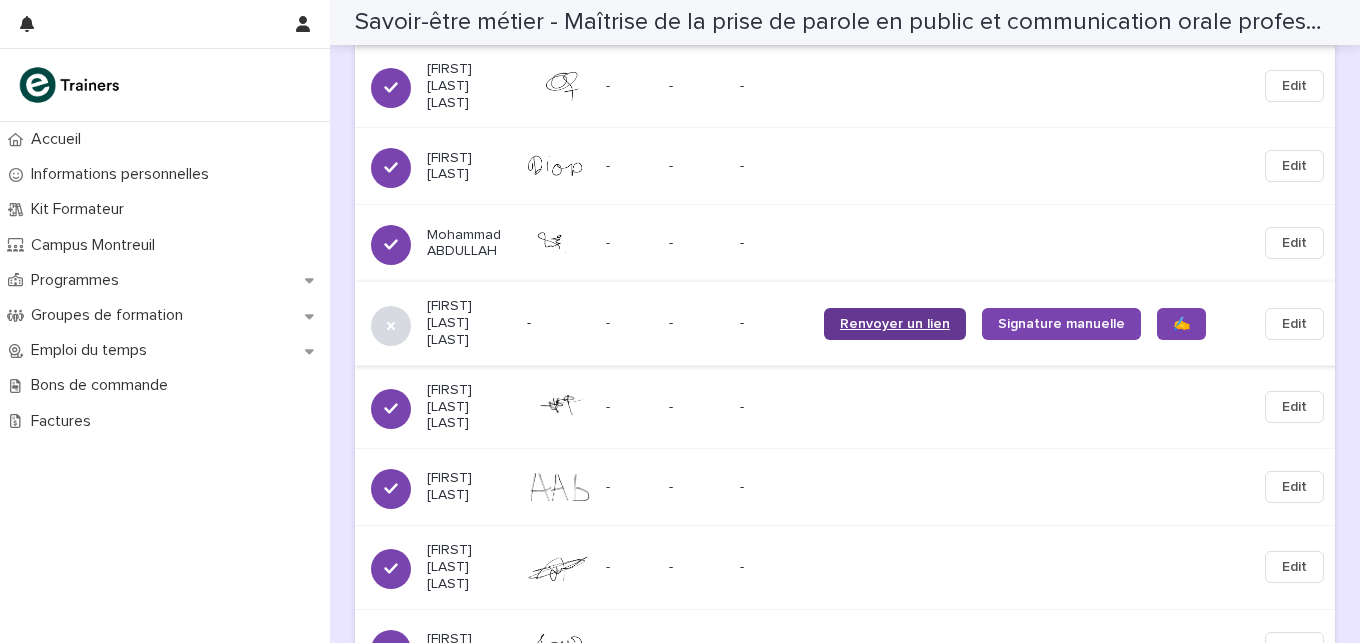 click on "Renvoyer un lien" at bounding box center (895, 324) 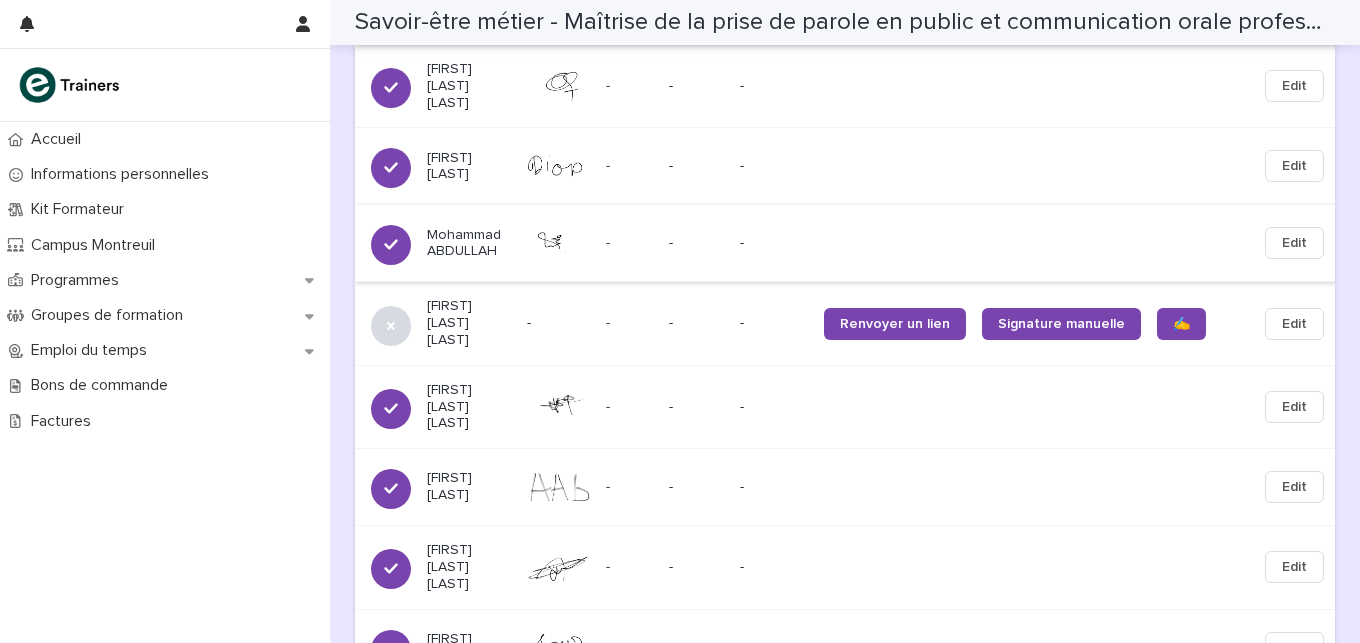 click on "Edit" at bounding box center (1294, 243) 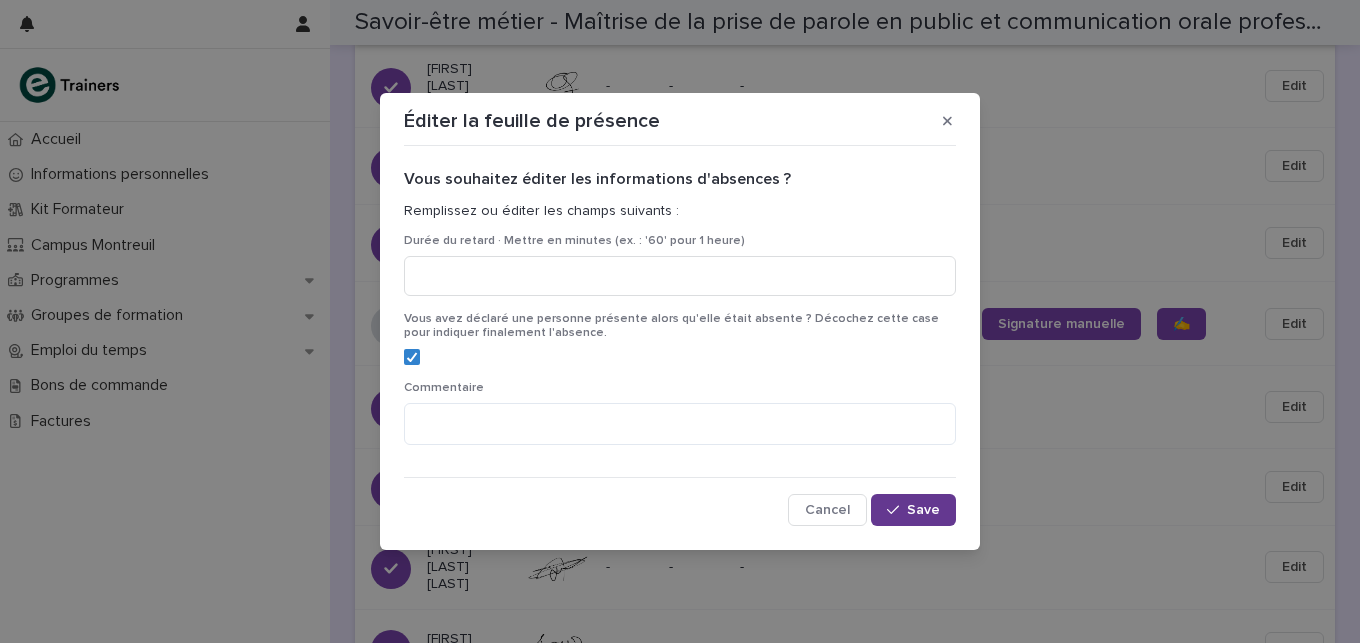click on "Save" at bounding box center [923, 510] 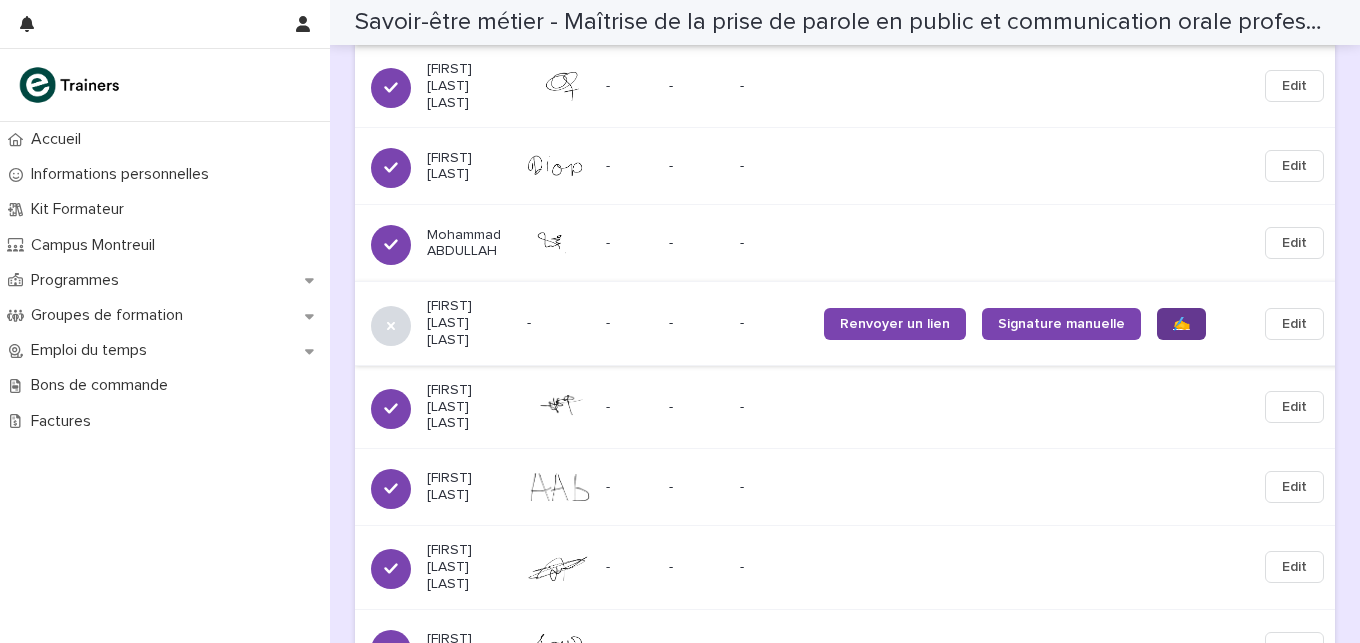 click on "✍️" at bounding box center (1181, 324) 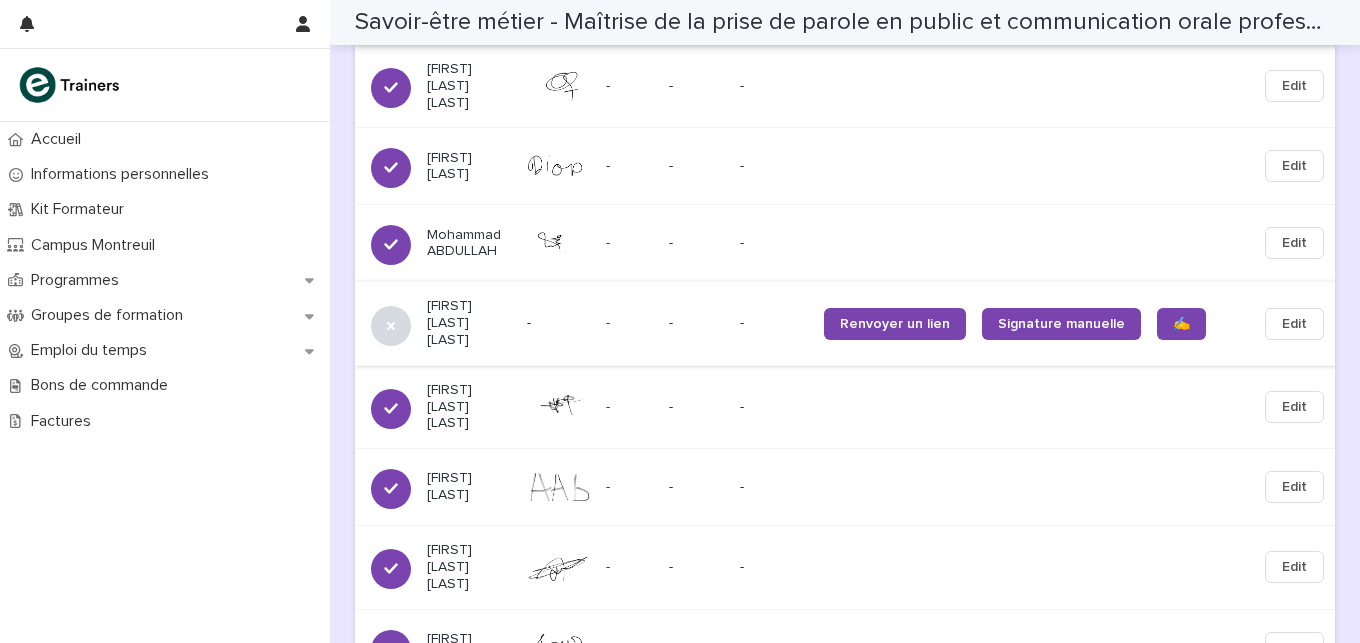 click on "Edit" at bounding box center (1294, 324) 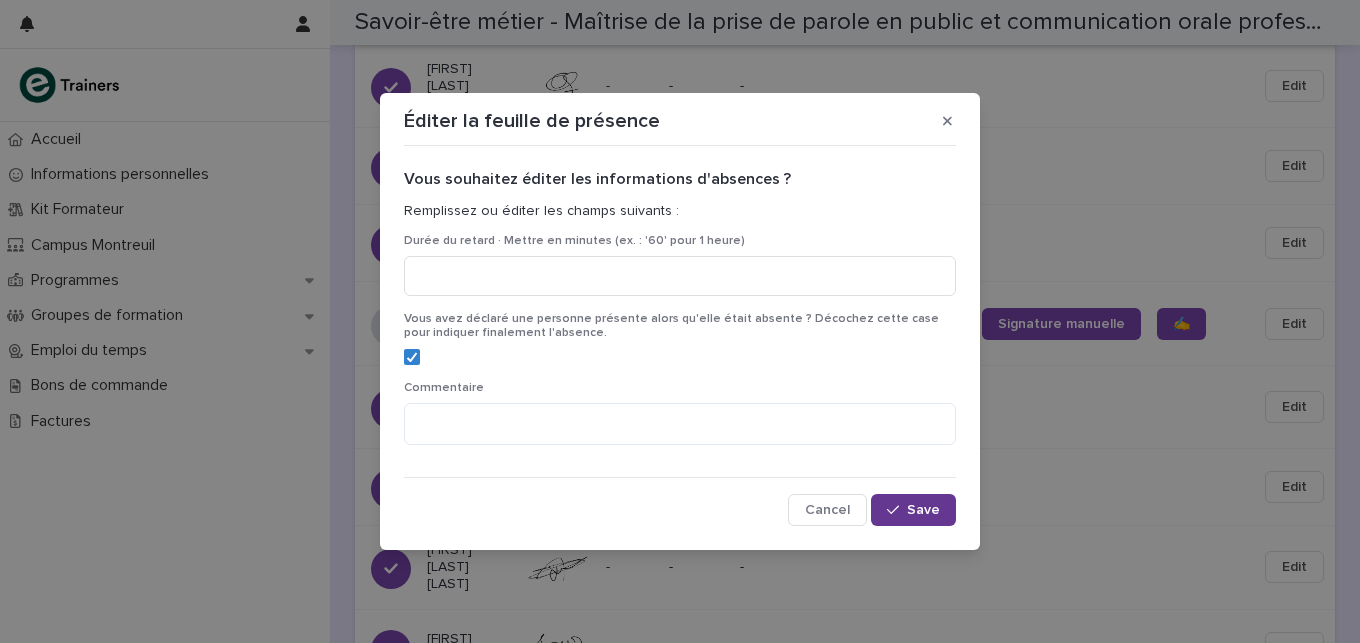 click on "Save" at bounding box center [923, 510] 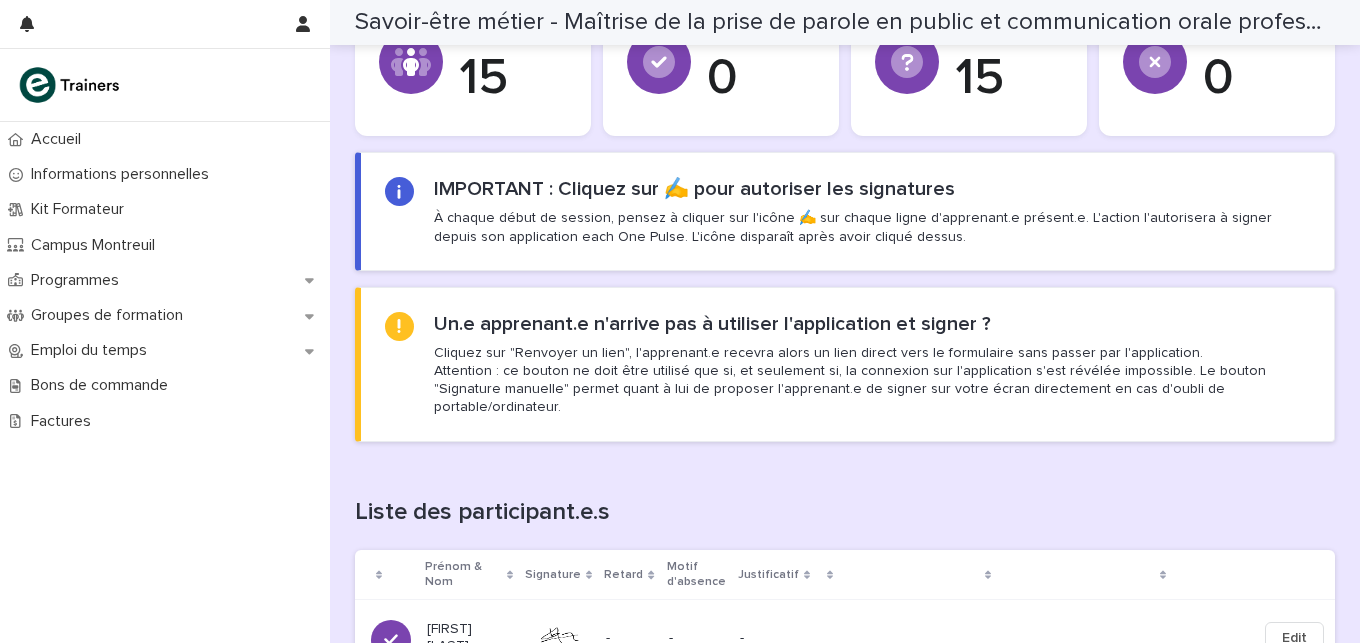 scroll, scrollTop: 843, scrollLeft: 0, axis: vertical 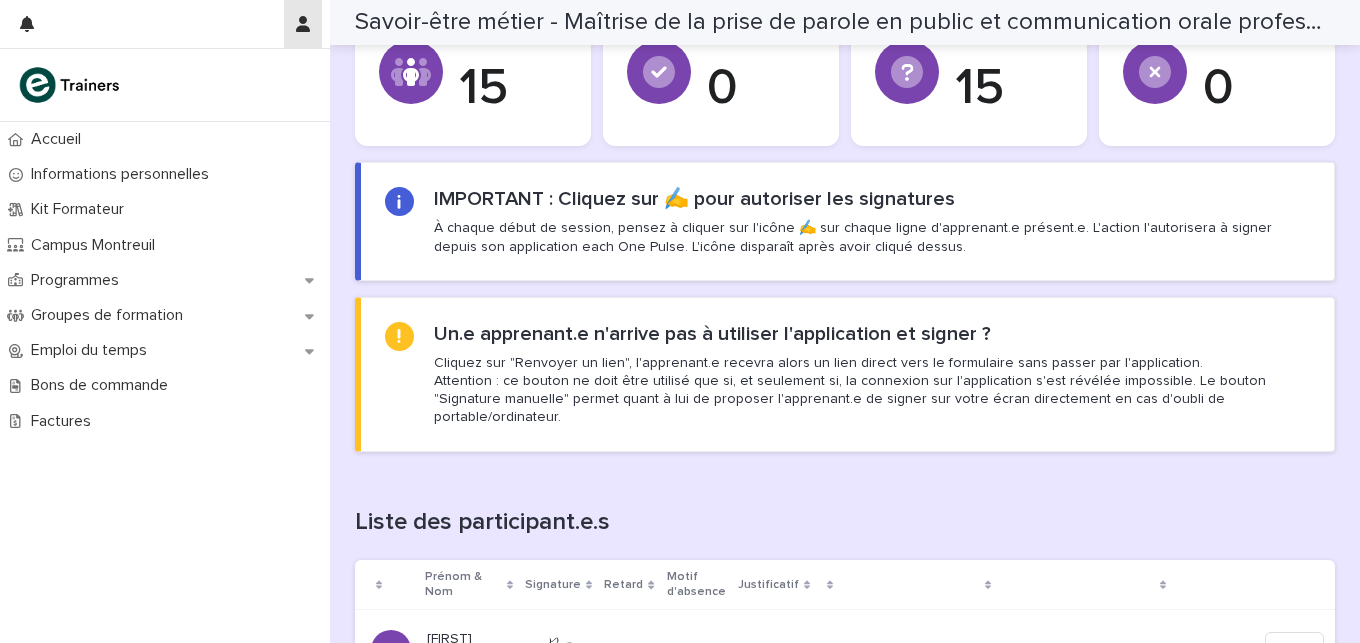 click 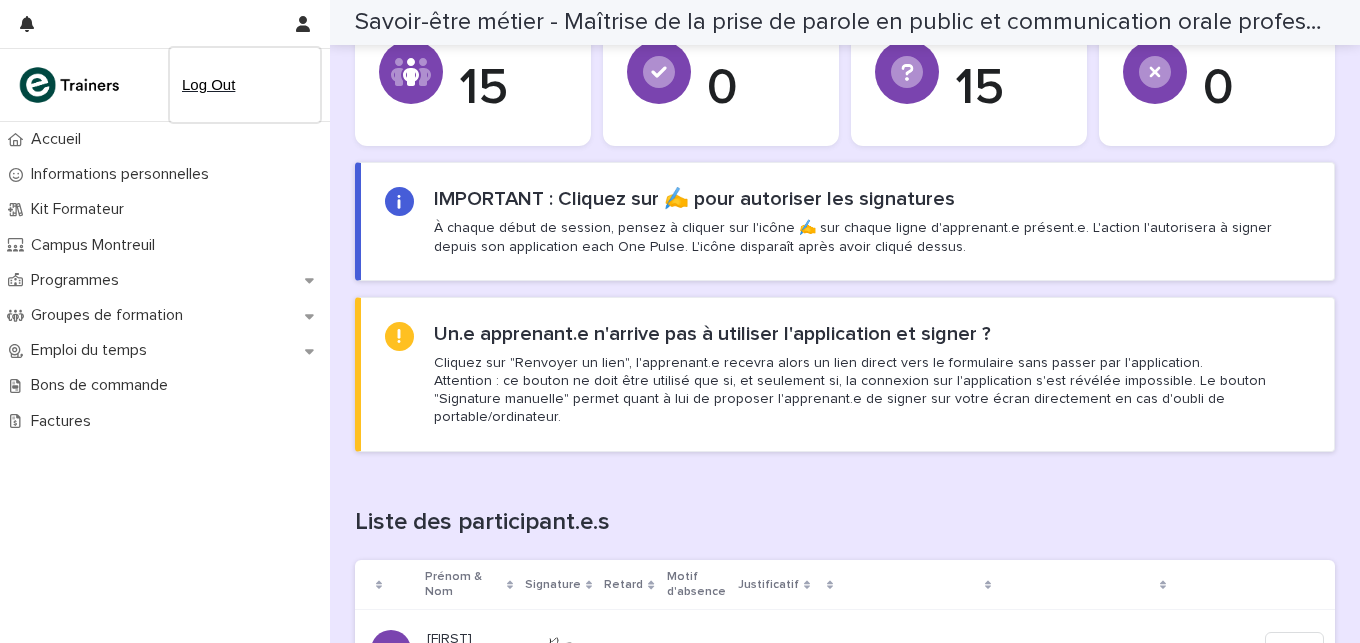 click on "Log Out" at bounding box center [245, 85] 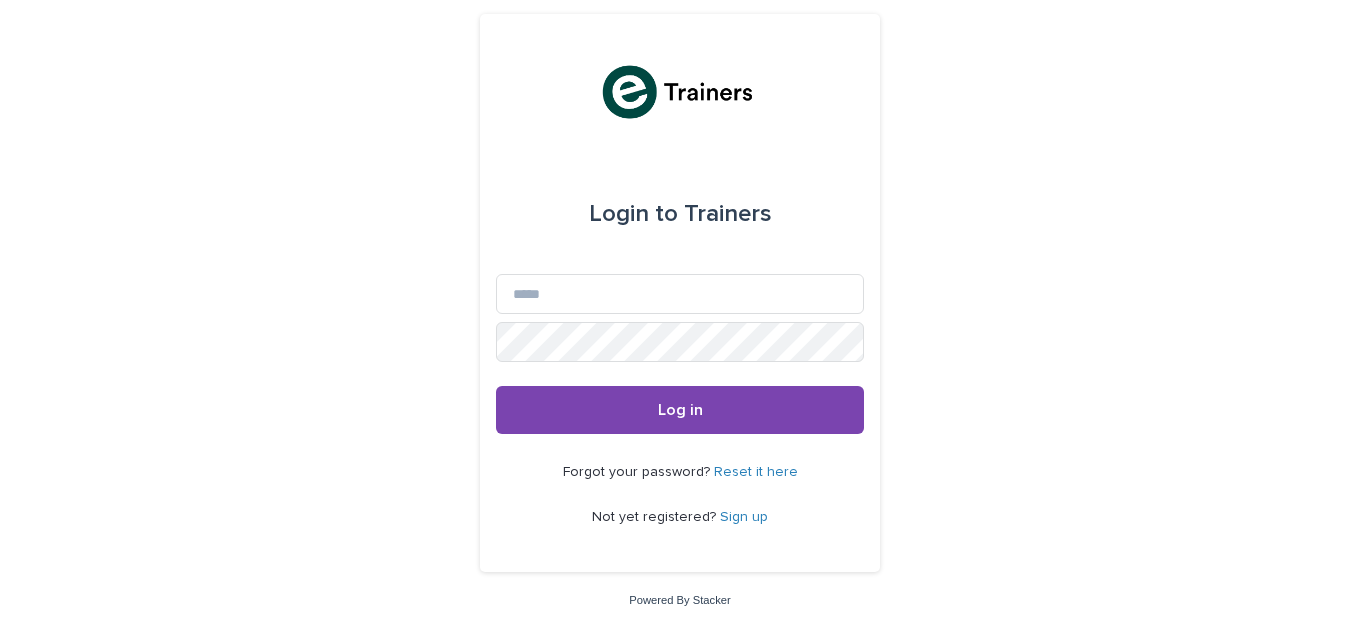 scroll, scrollTop: 0, scrollLeft: 0, axis: both 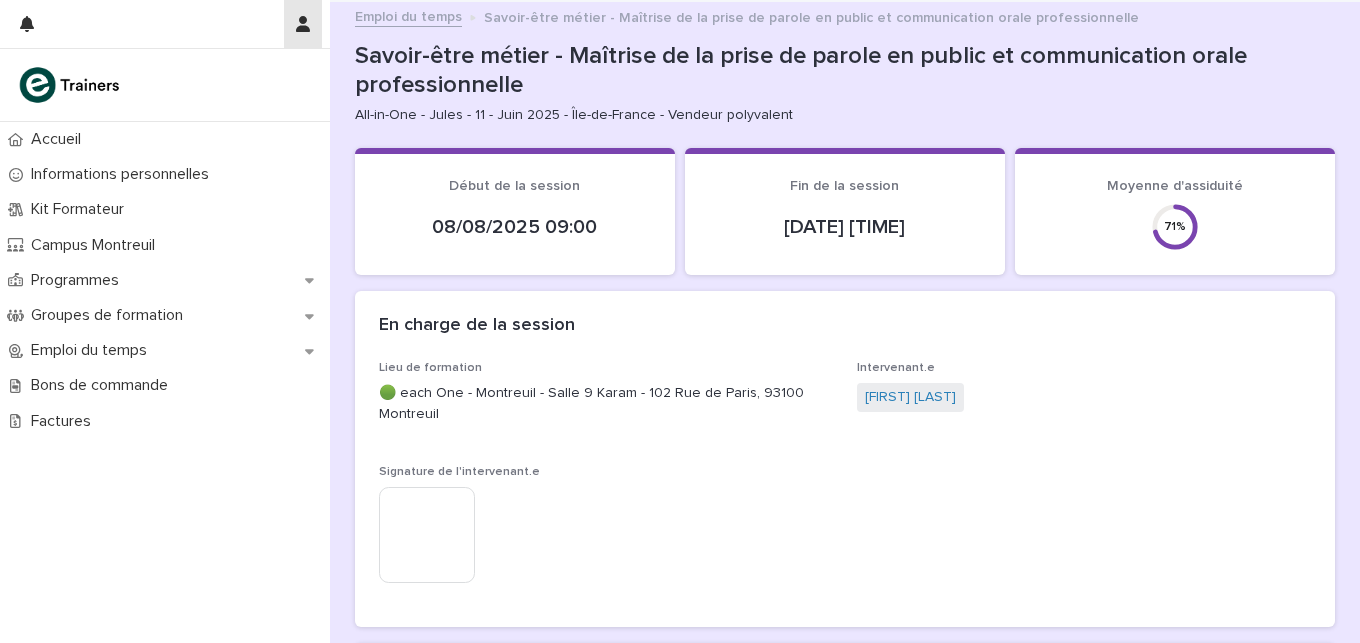 click 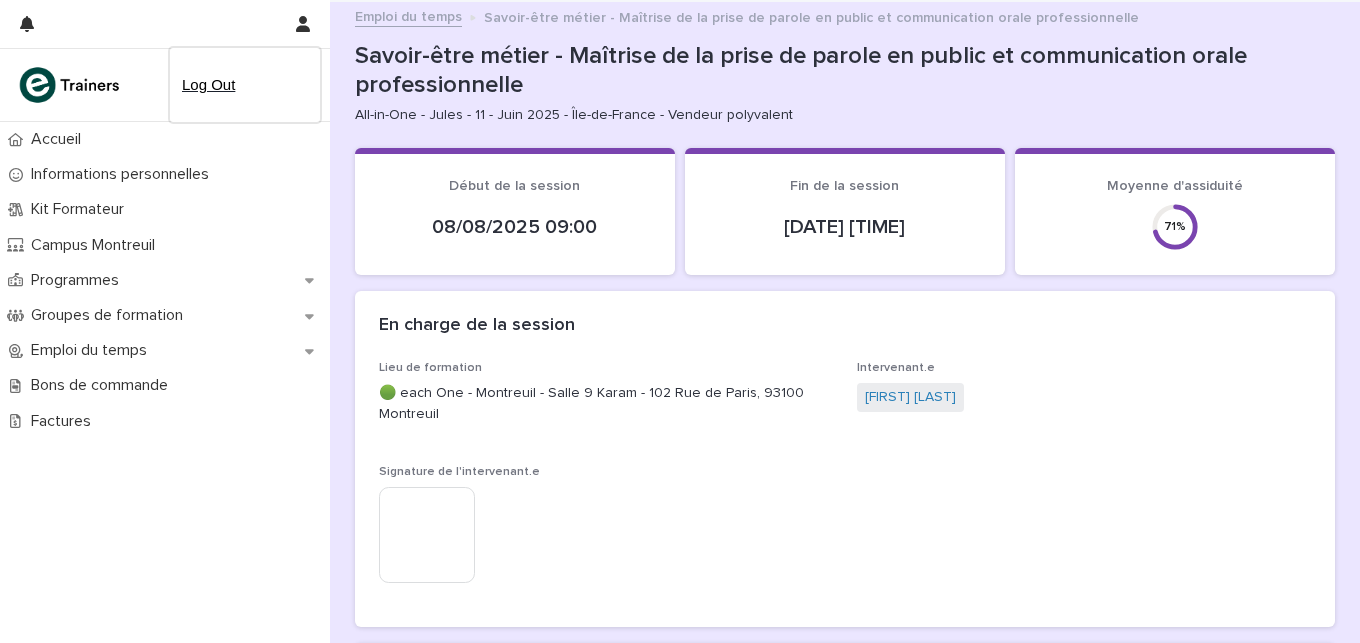 click on "Log Out" at bounding box center (245, 85) 